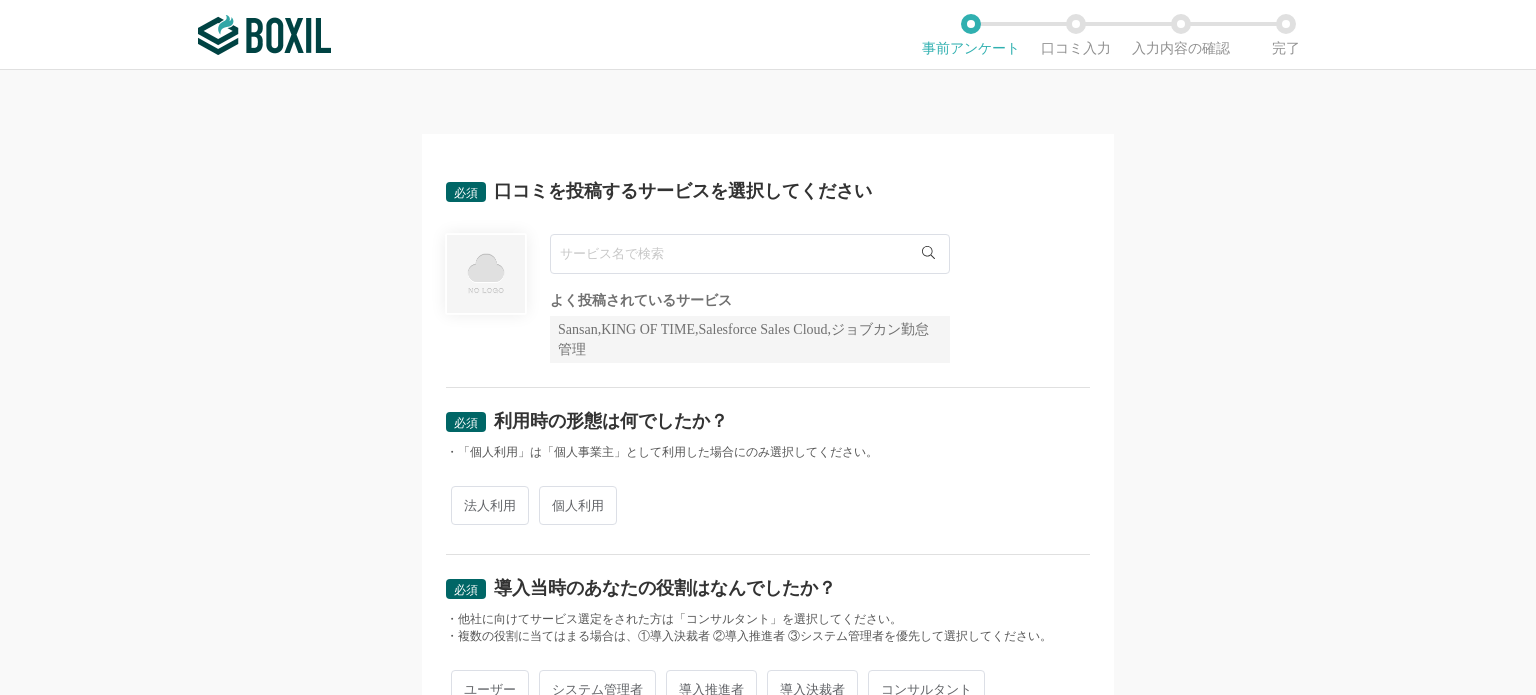 scroll, scrollTop: 0, scrollLeft: 0, axis: both 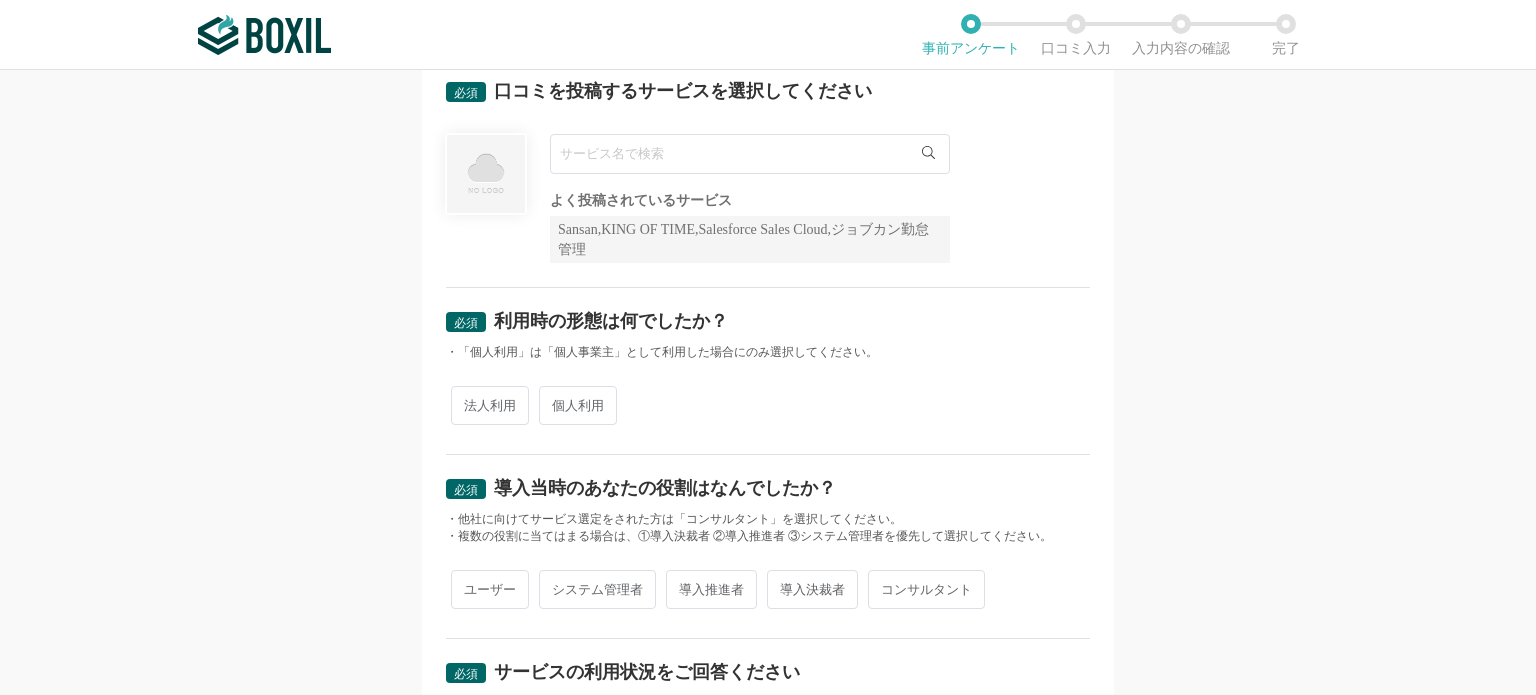 click at bounding box center (750, 154) 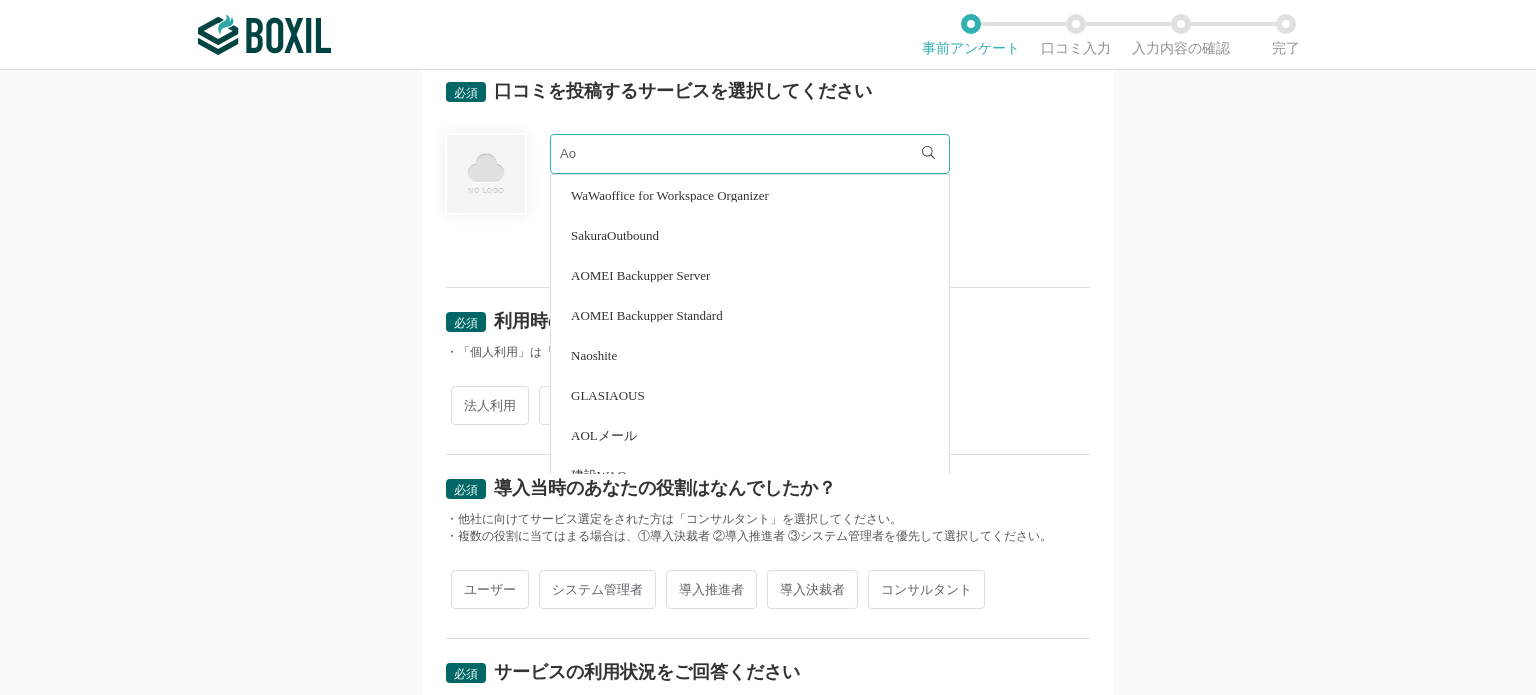type on "A" 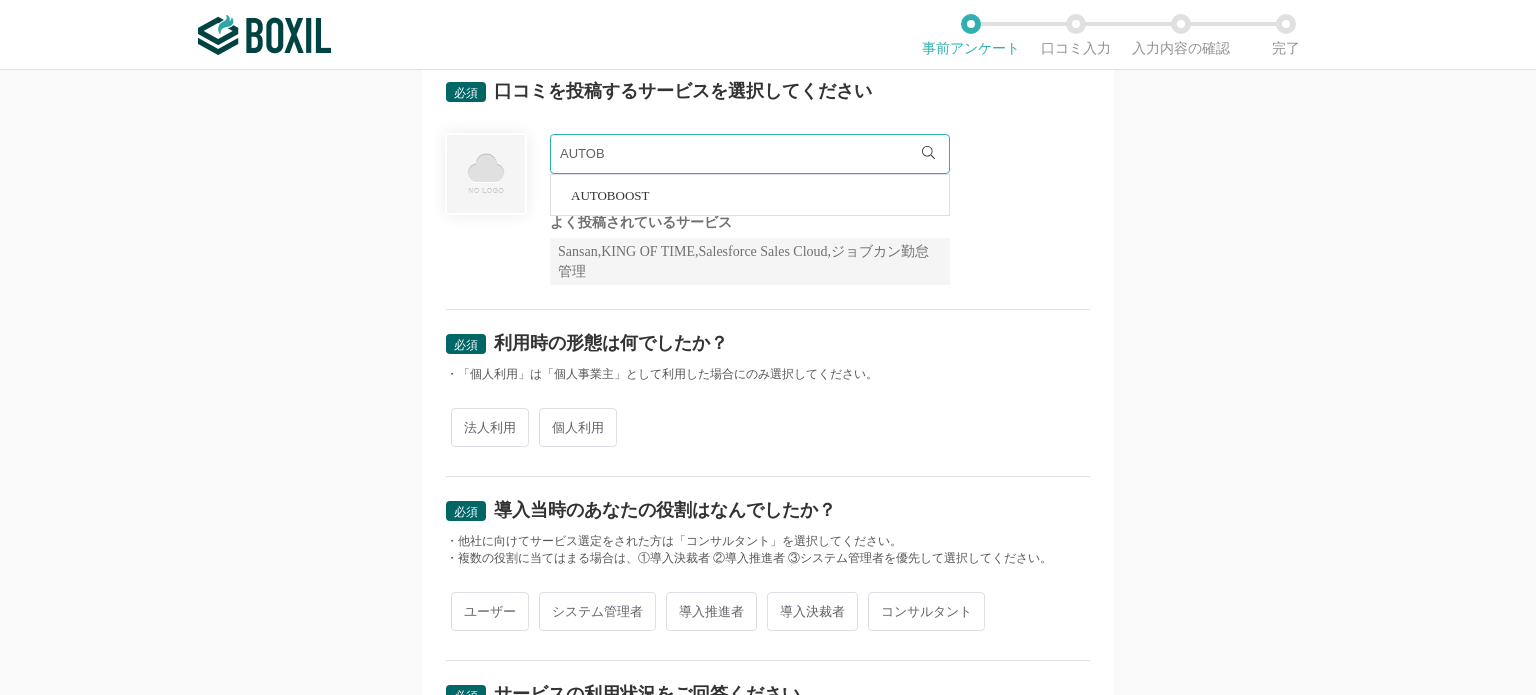 click on "AUTOBOOST" at bounding box center [750, 195] 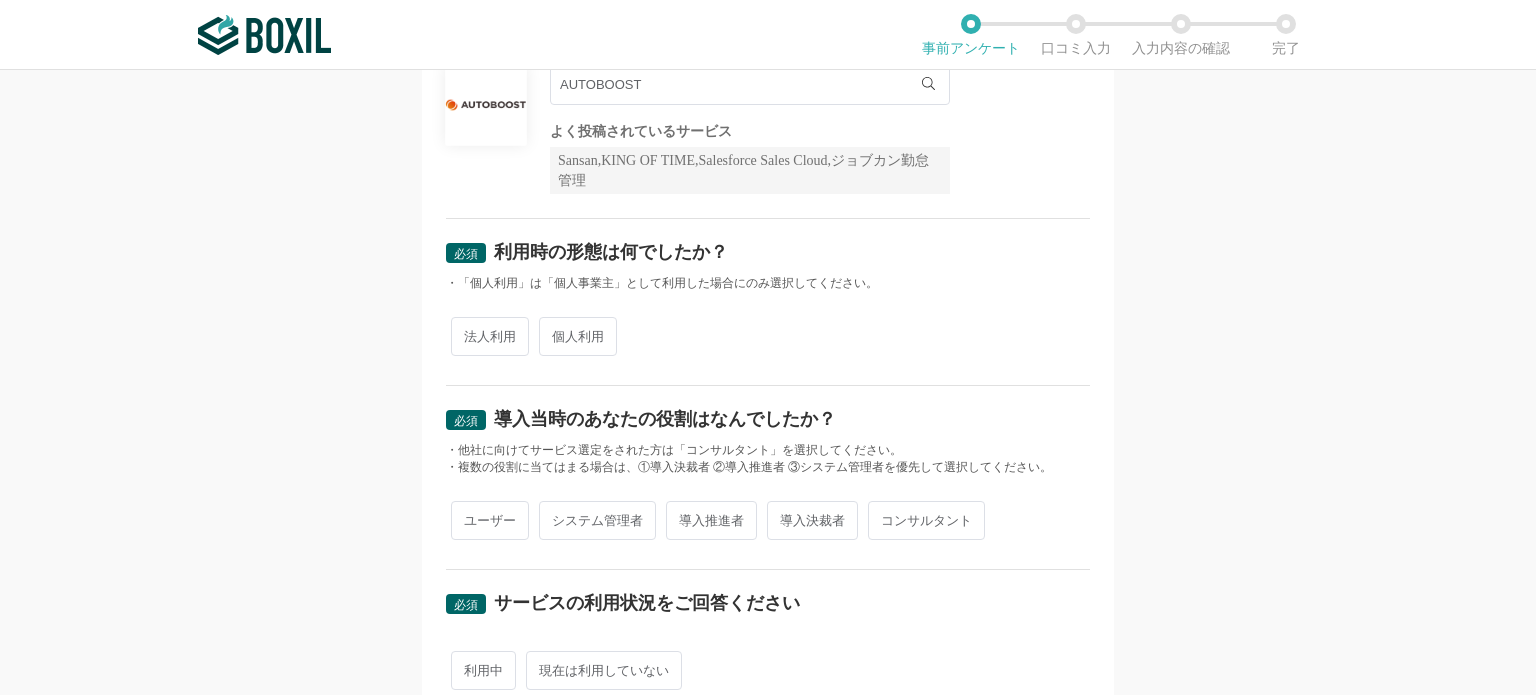 scroll, scrollTop: 200, scrollLeft: 0, axis: vertical 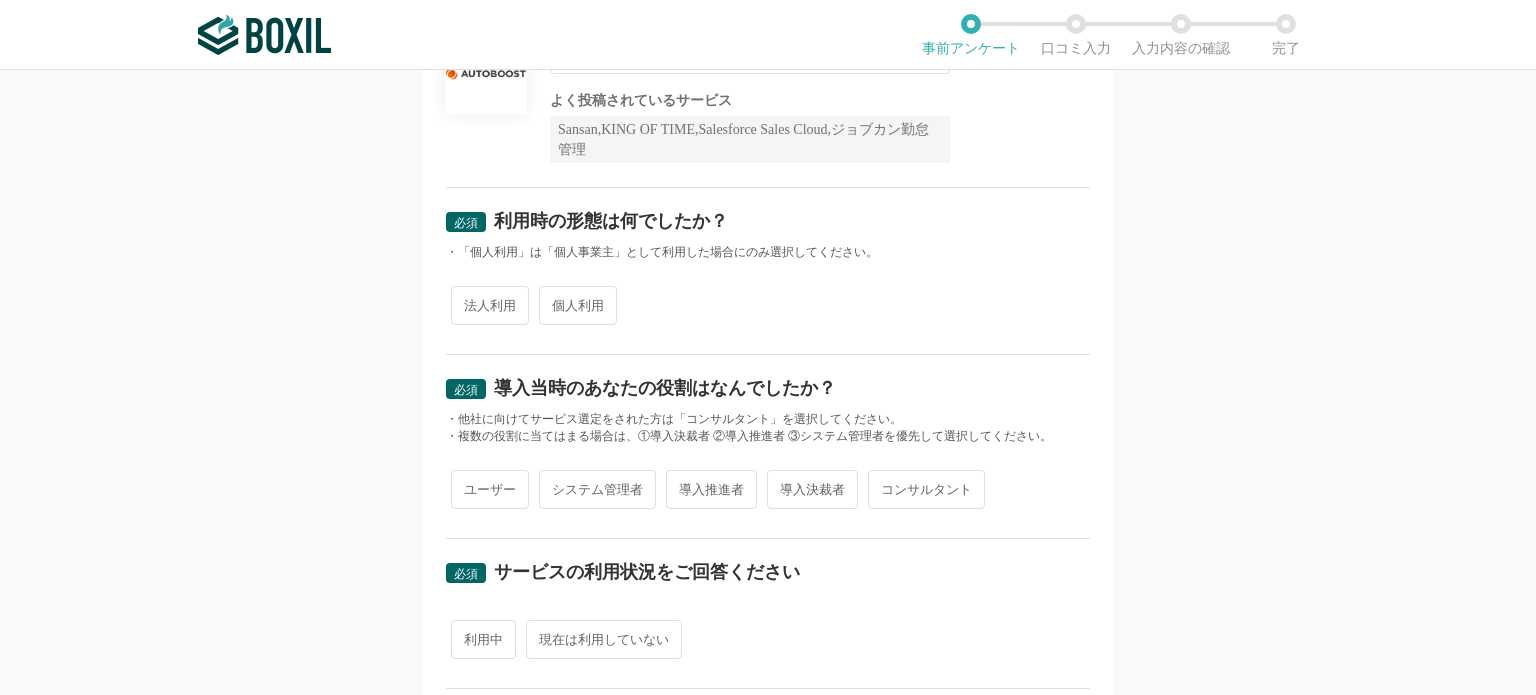 click on "法人利用" at bounding box center (490, 305) 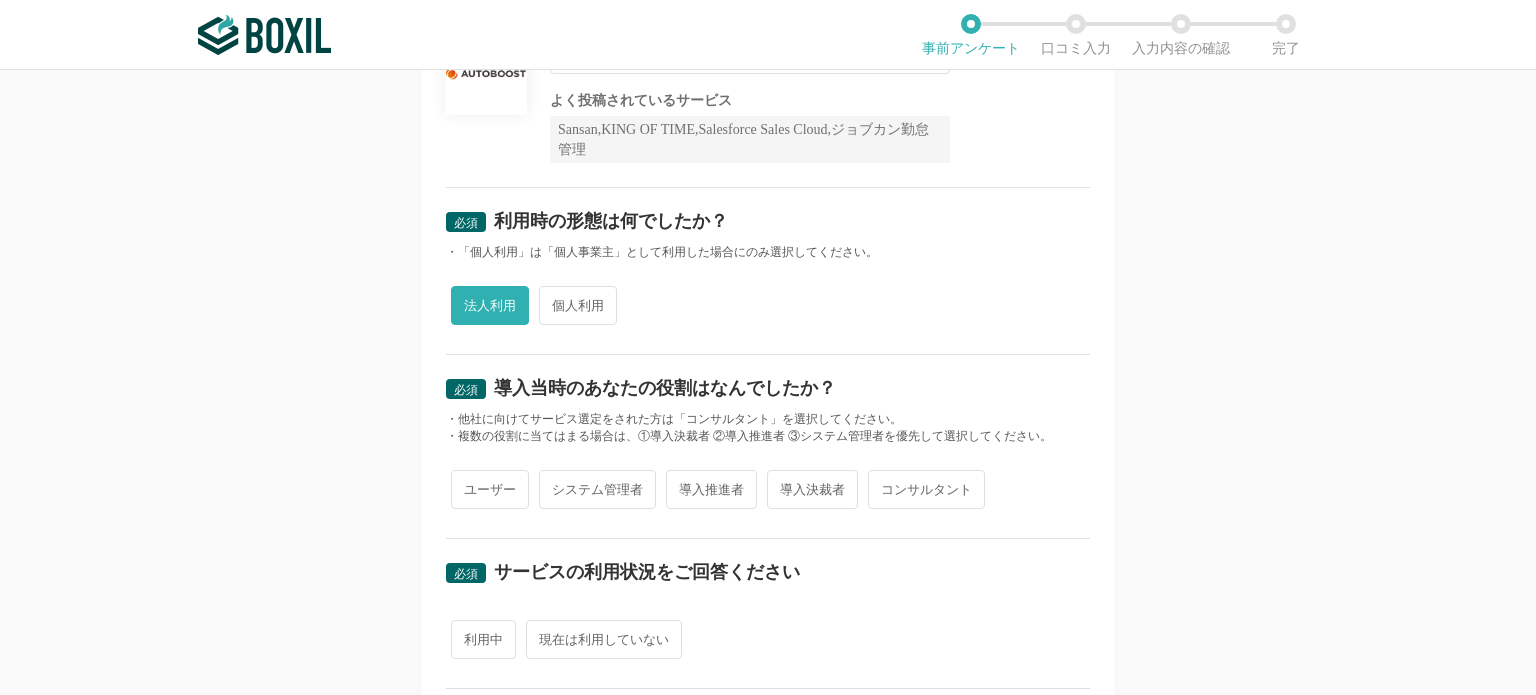 scroll, scrollTop: 400, scrollLeft: 0, axis: vertical 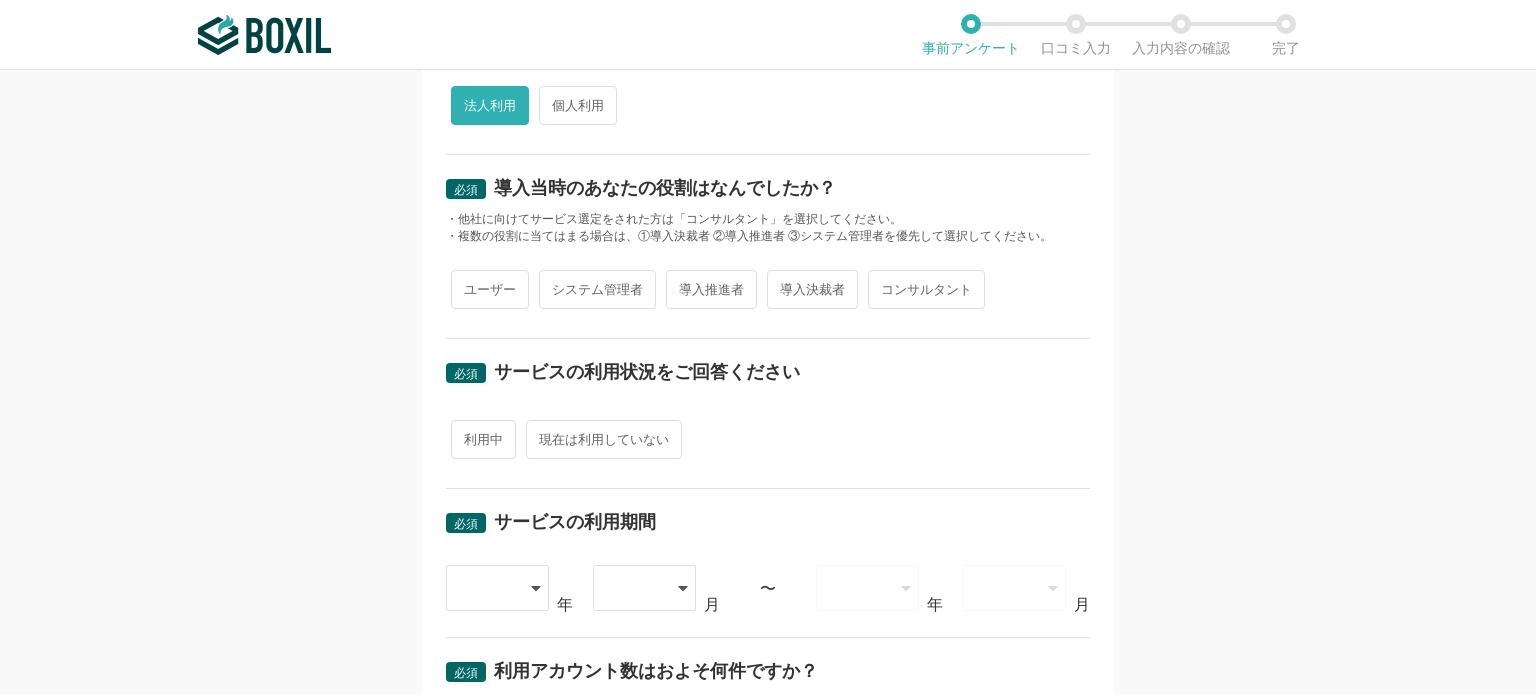 click on "ユーザー" at bounding box center [490, 289] 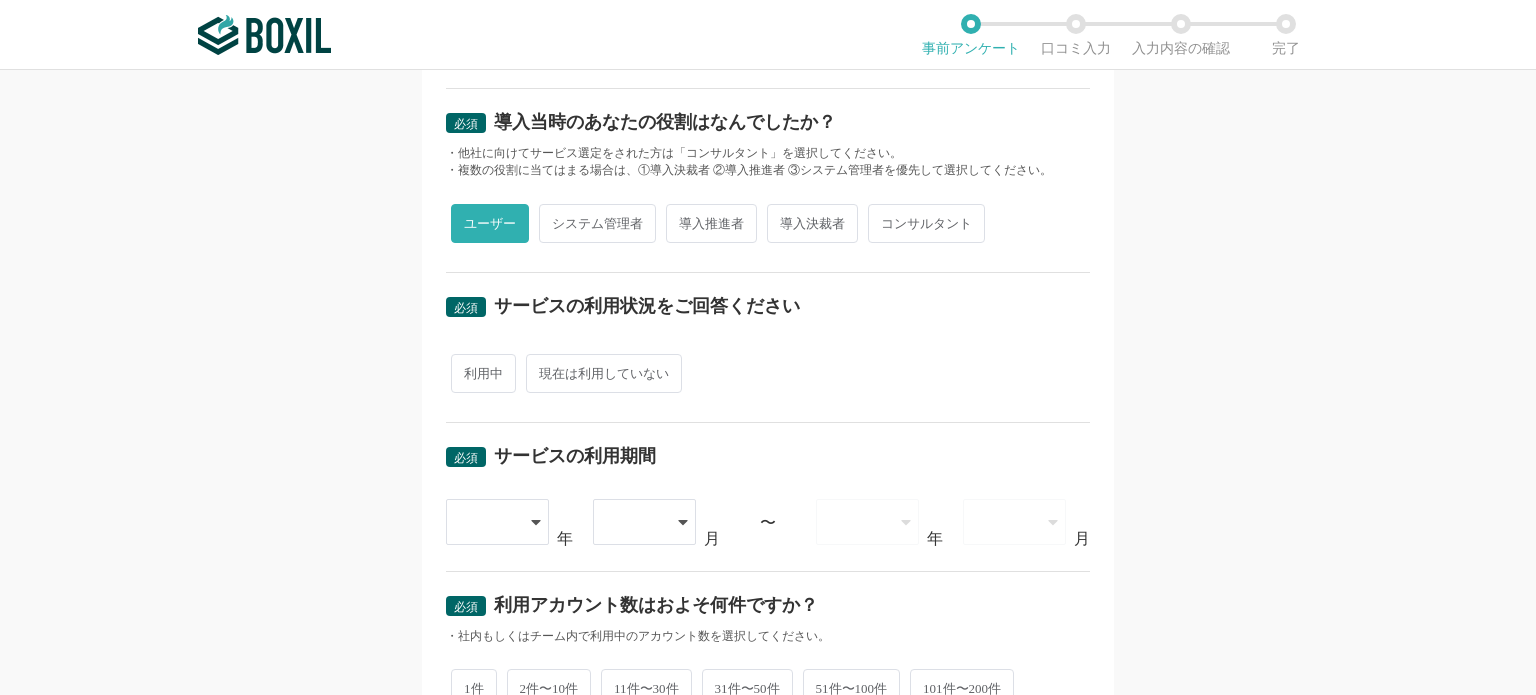 scroll, scrollTop: 500, scrollLeft: 0, axis: vertical 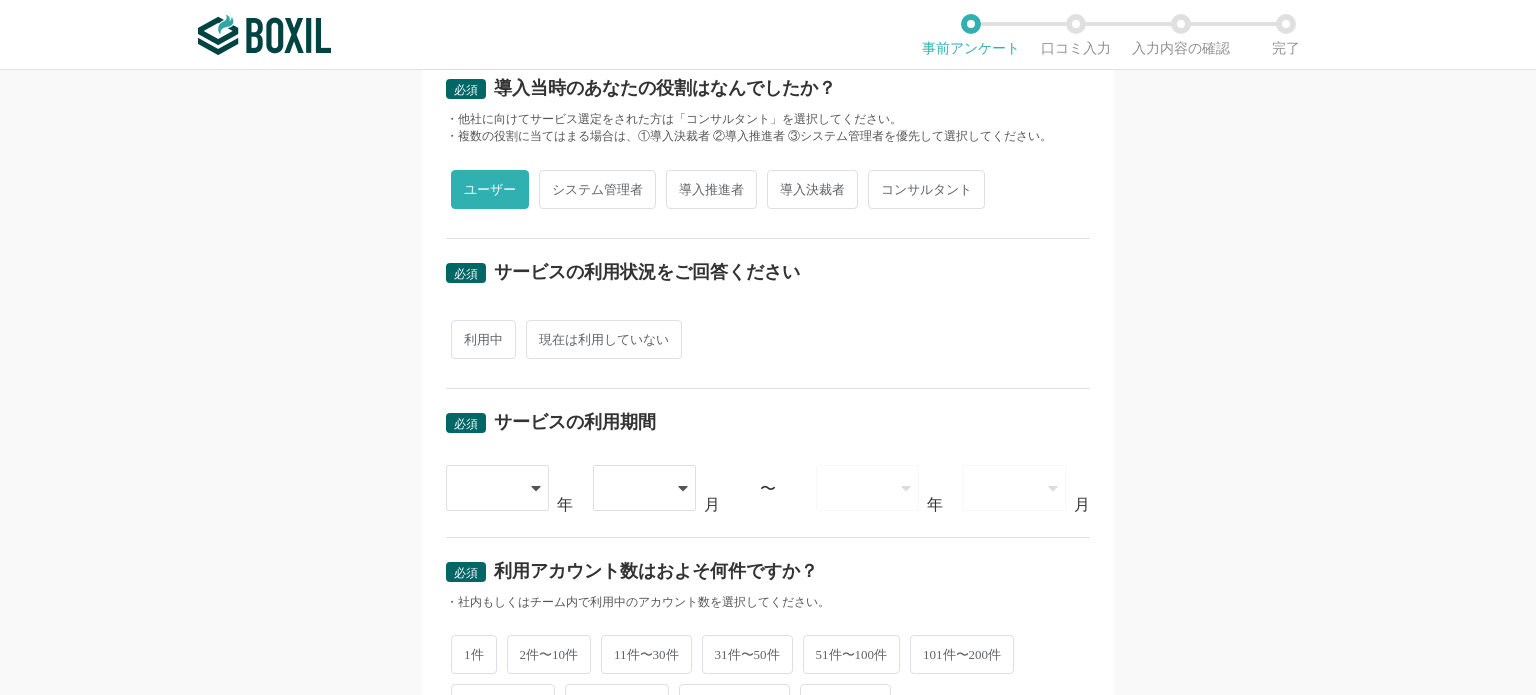 click on "導入推進者" at bounding box center [711, 189] 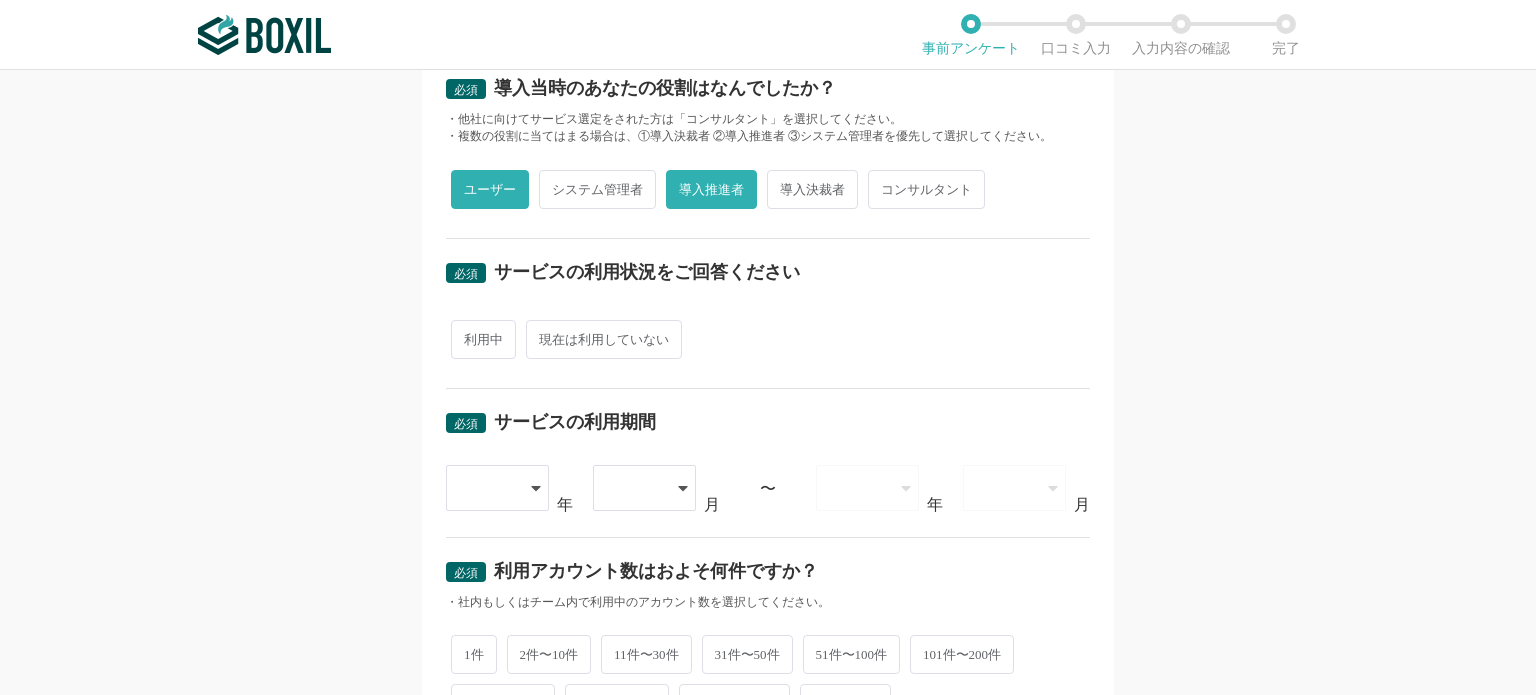 radio on "false" 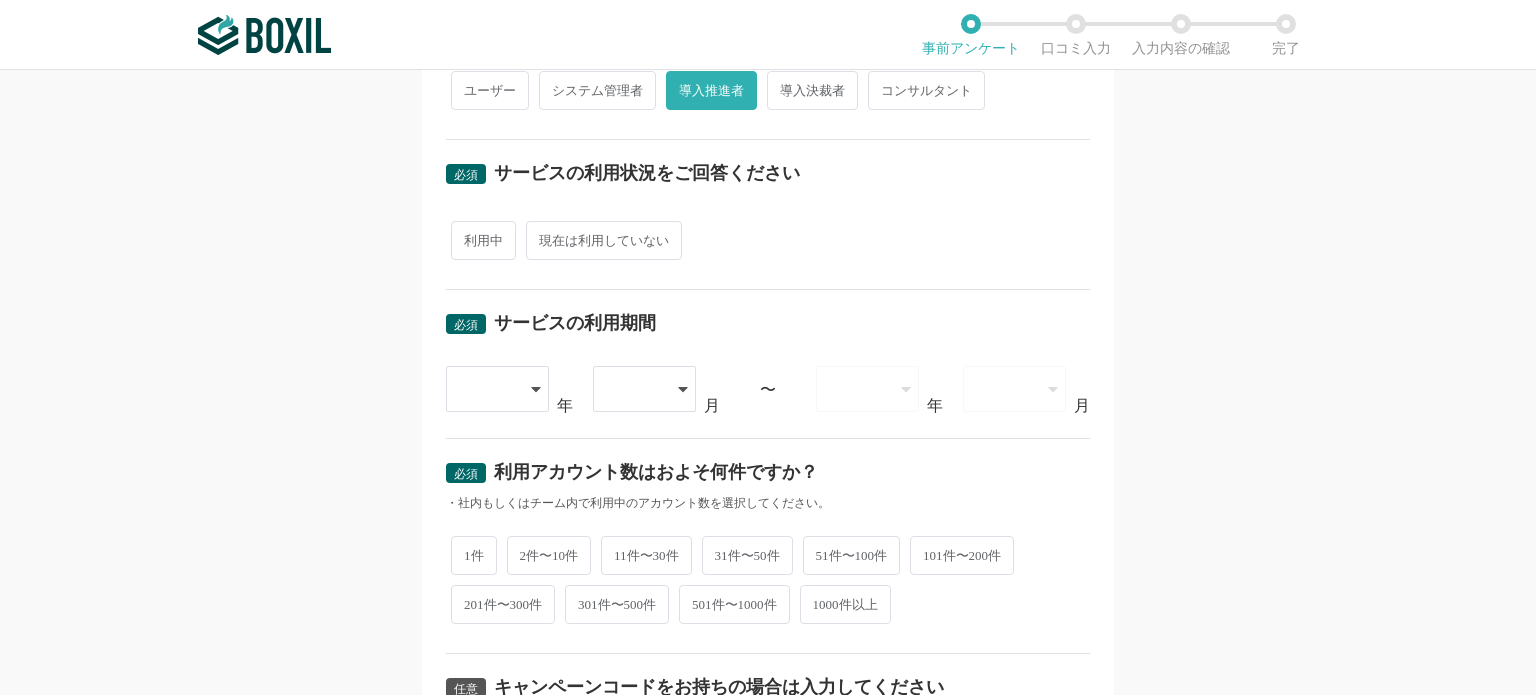 scroll, scrollTop: 600, scrollLeft: 0, axis: vertical 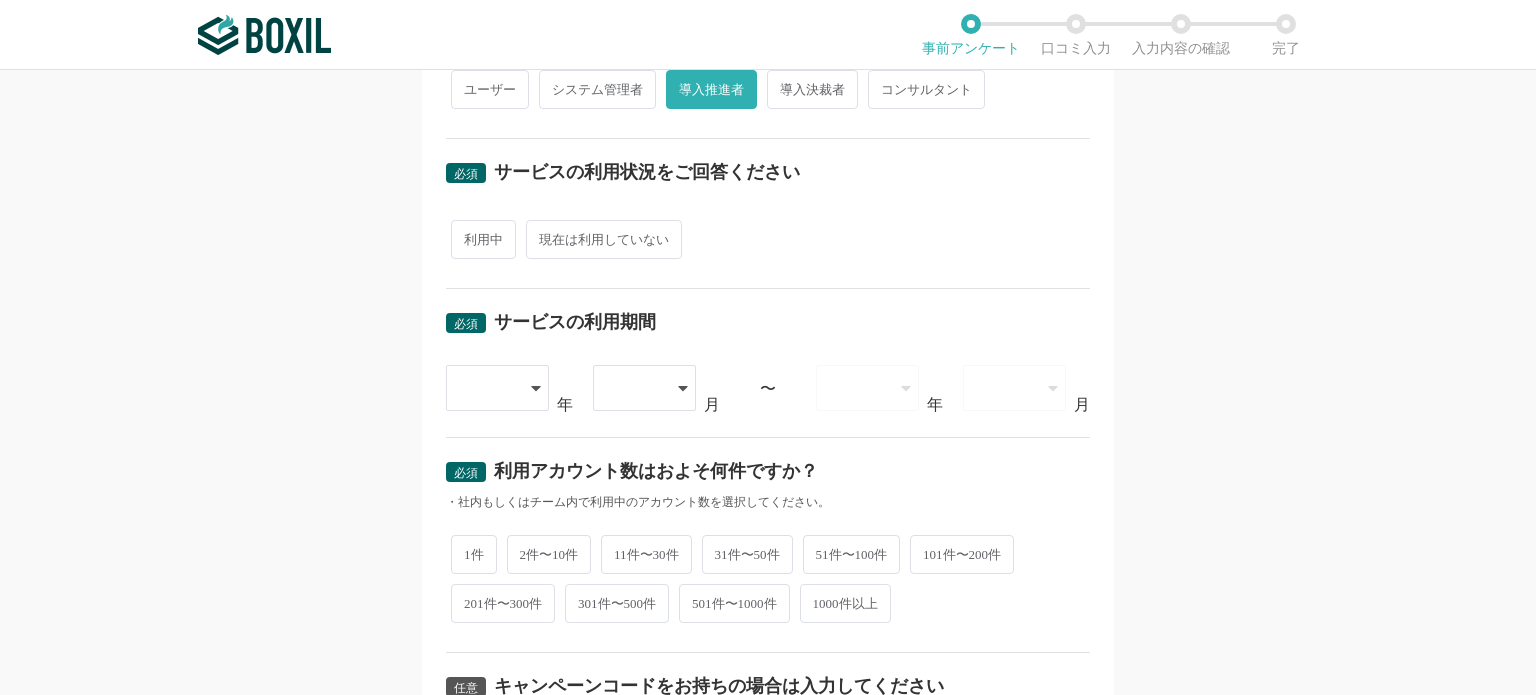 click on "利用中" at bounding box center (483, 239) 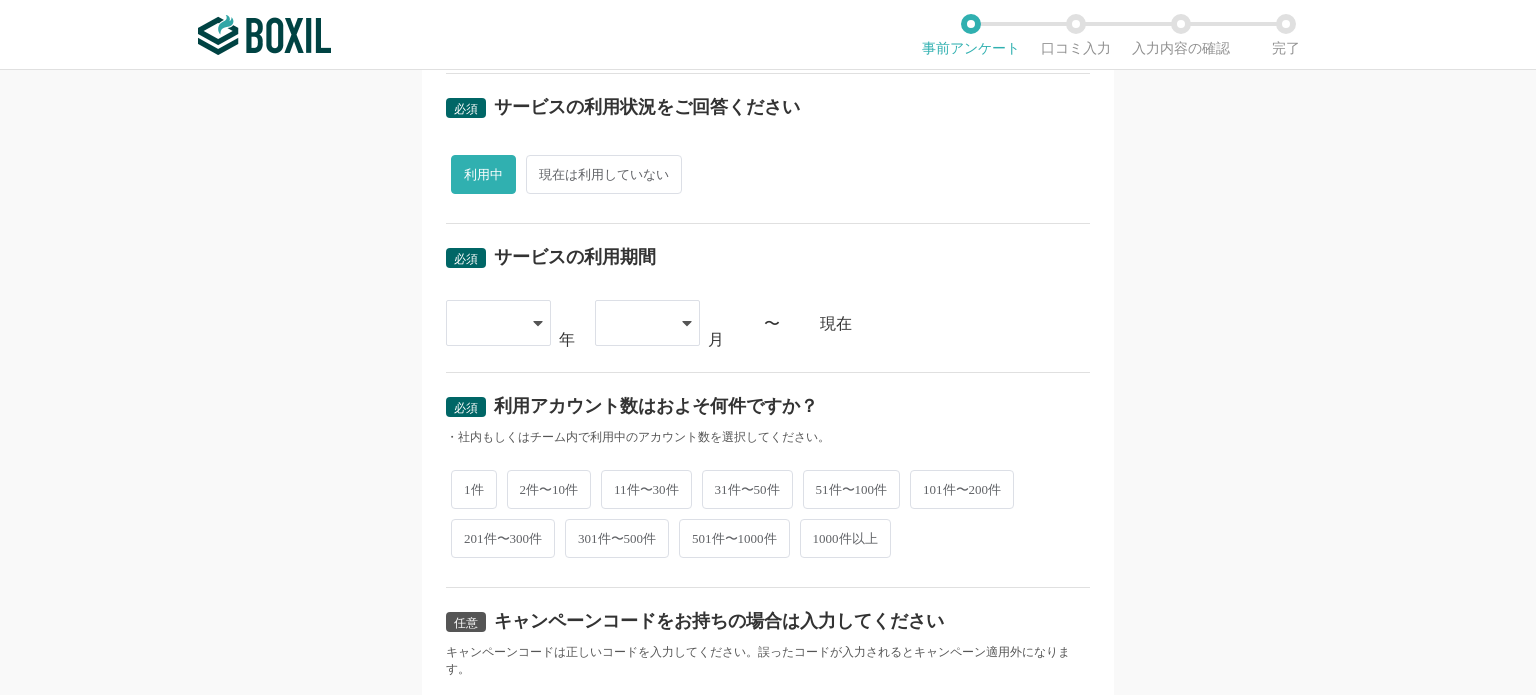 scroll, scrollTop: 700, scrollLeft: 0, axis: vertical 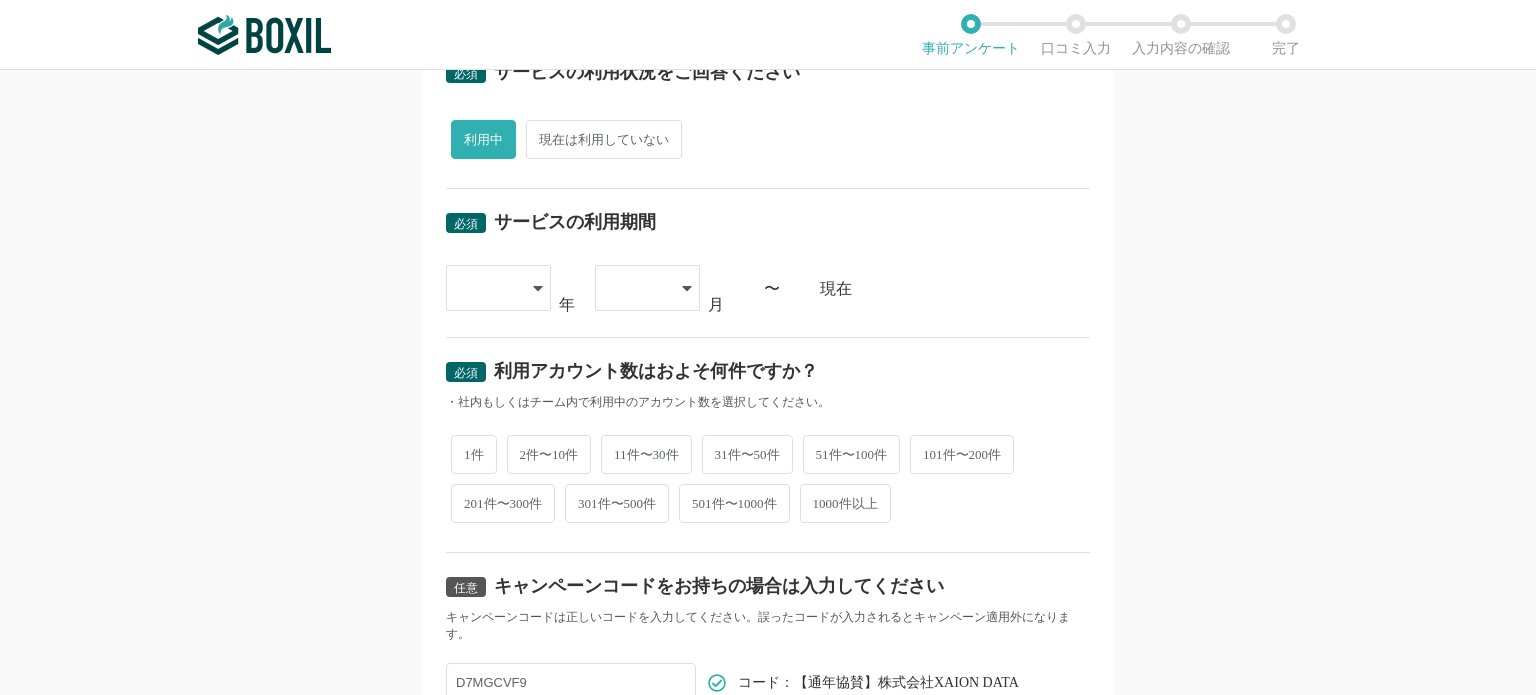 click at bounding box center [488, 288] 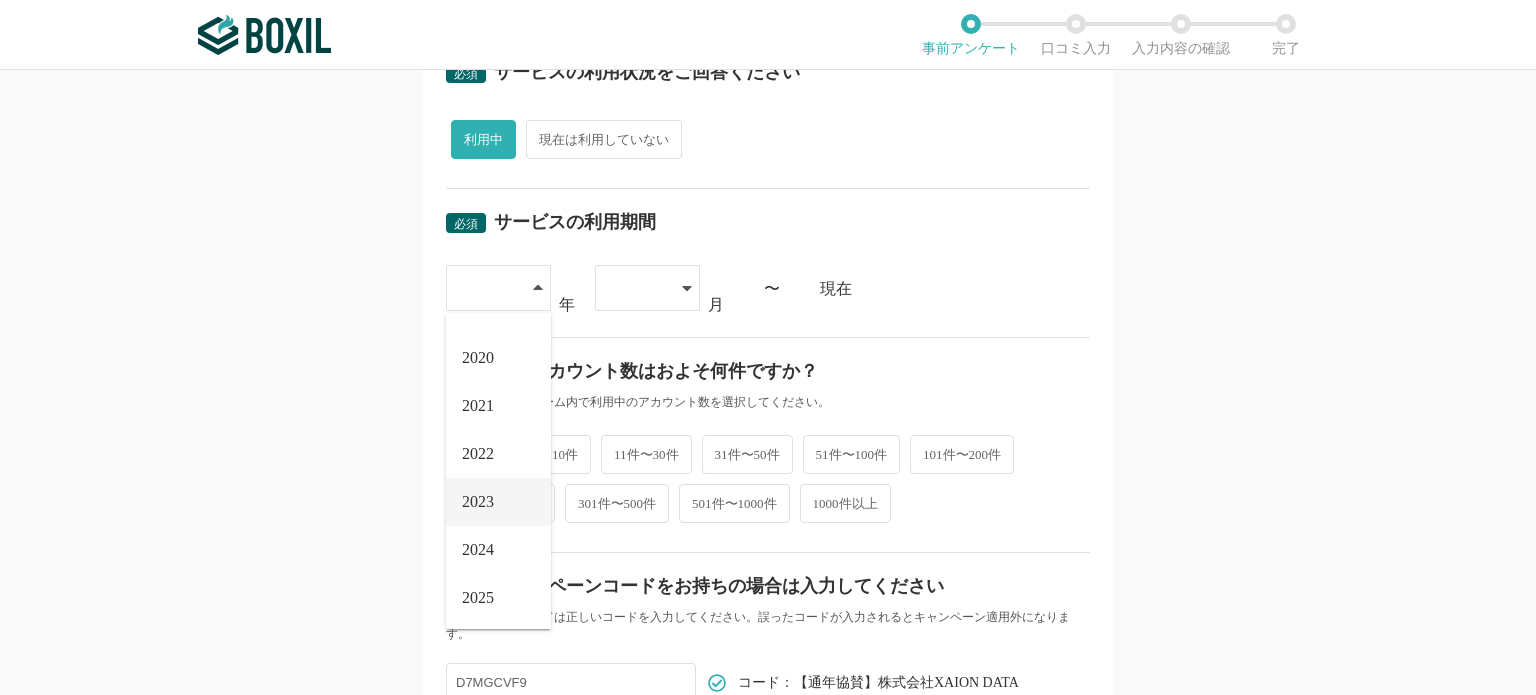 scroll, scrollTop: 228, scrollLeft: 0, axis: vertical 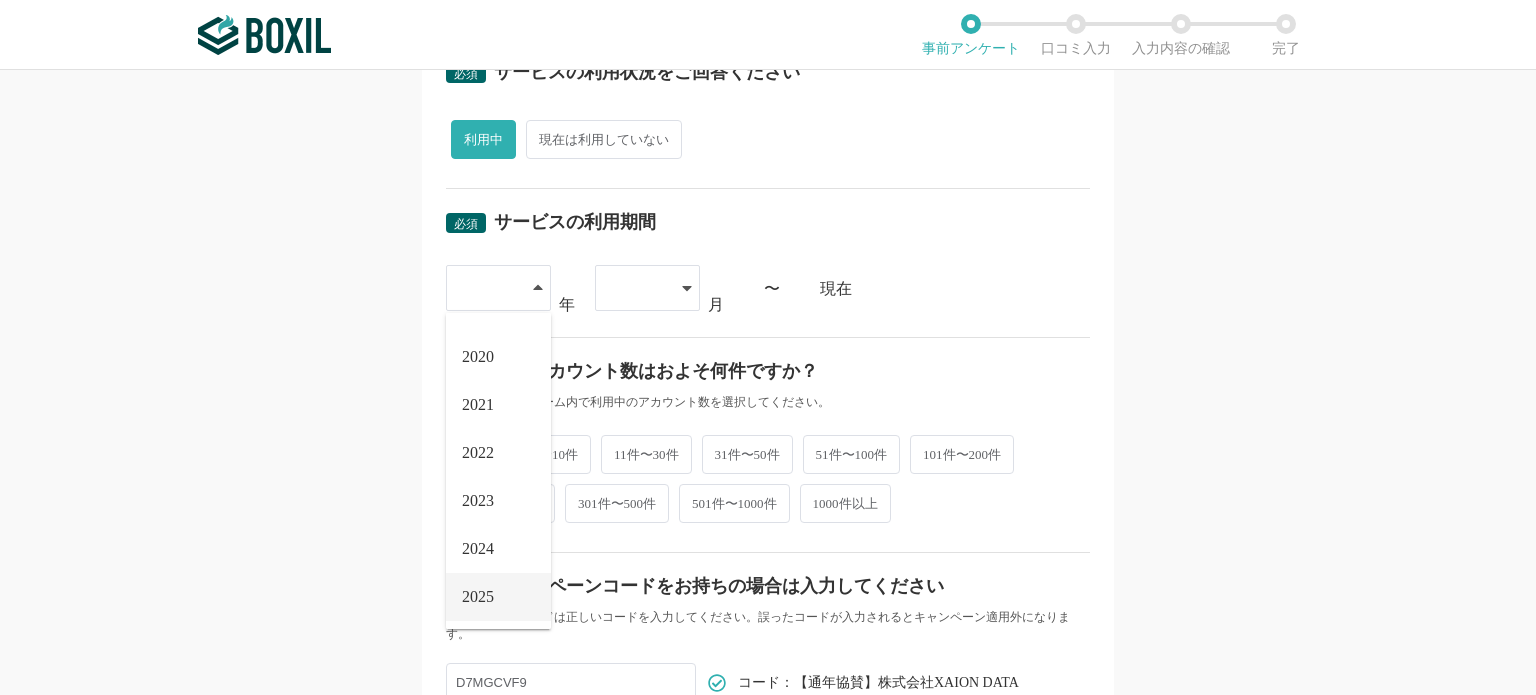 click on "2025" at bounding box center [478, 597] 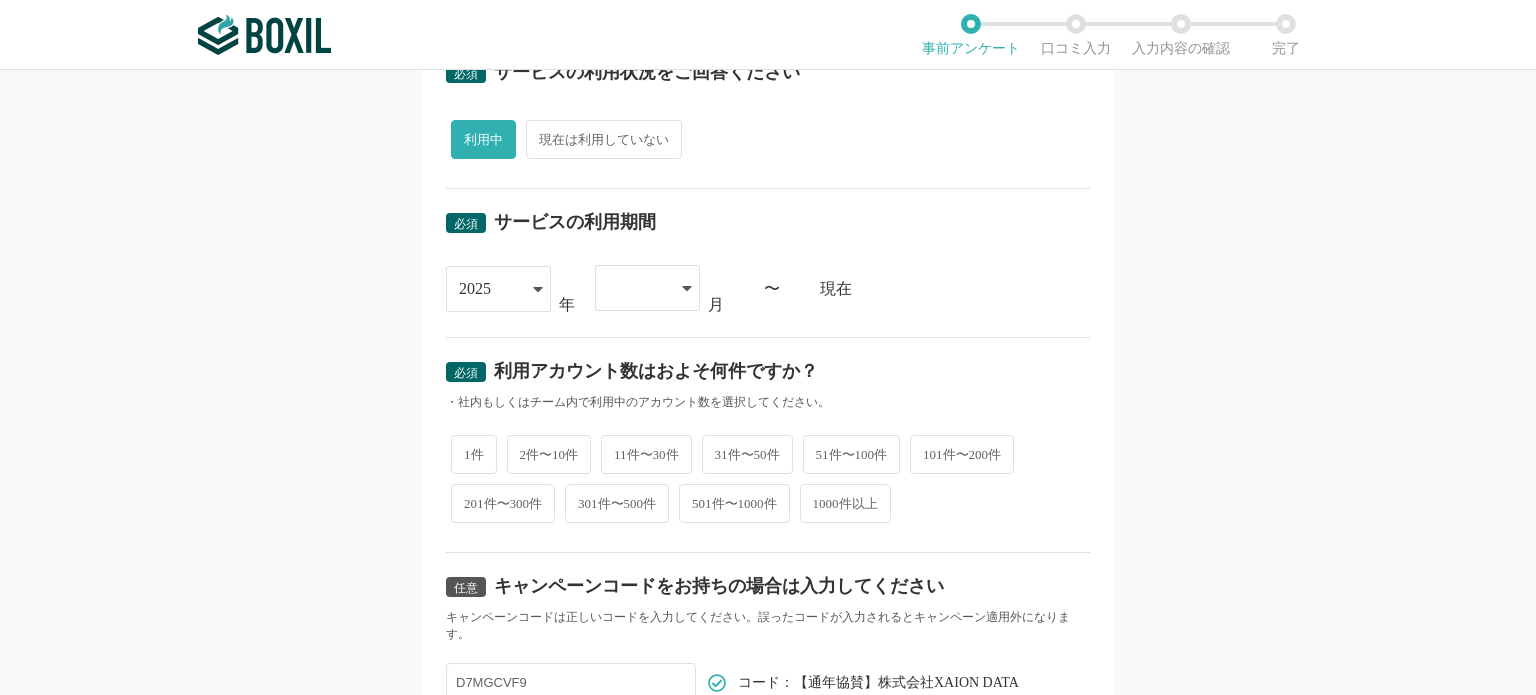 click at bounding box center (637, 288) 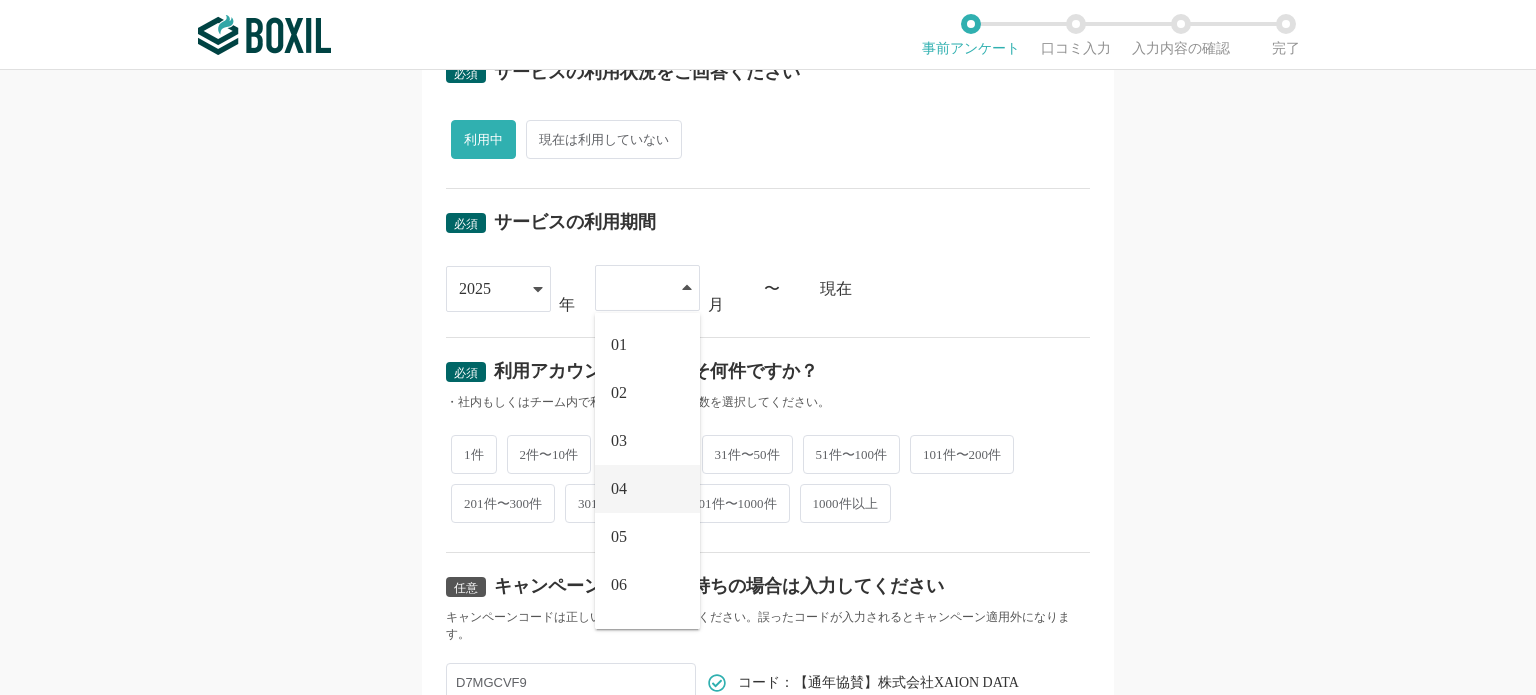 click on "04" at bounding box center (647, 489) 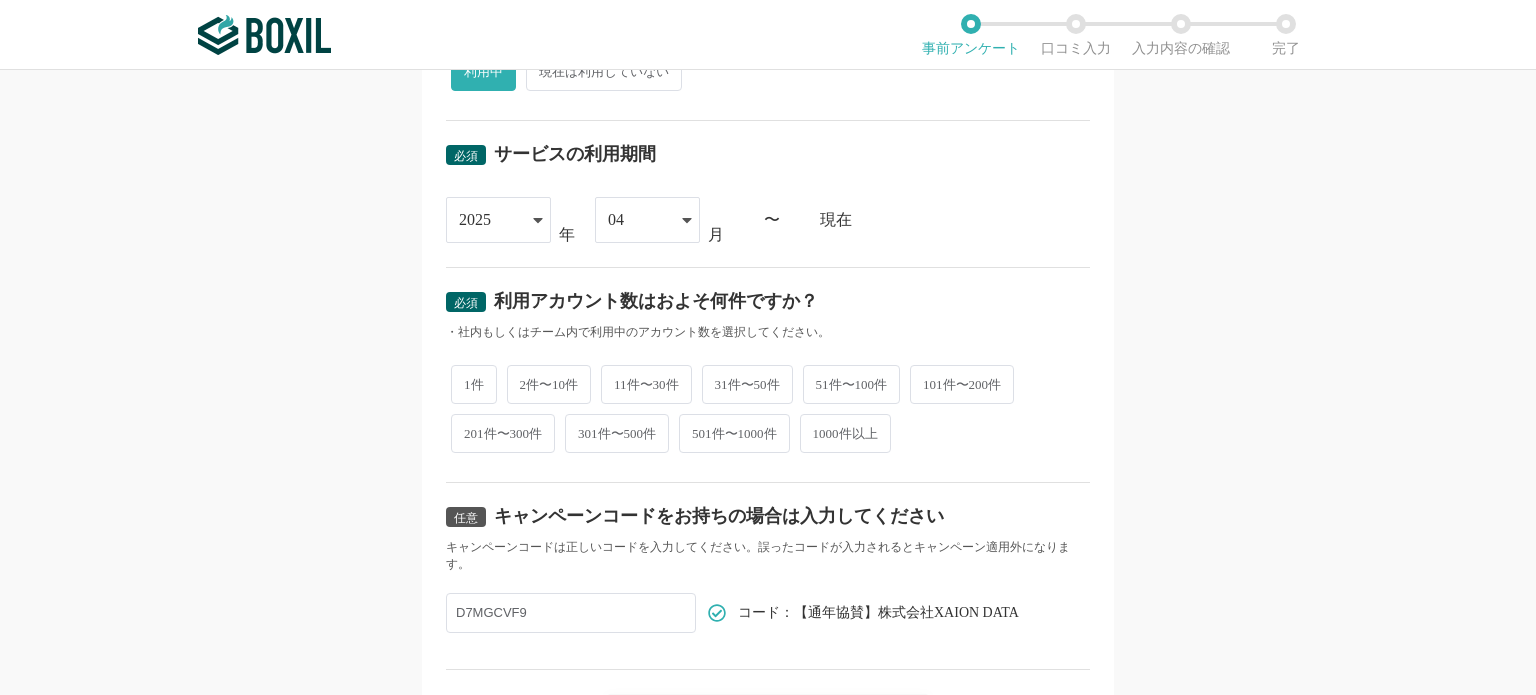 scroll, scrollTop: 800, scrollLeft: 0, axis: vertical 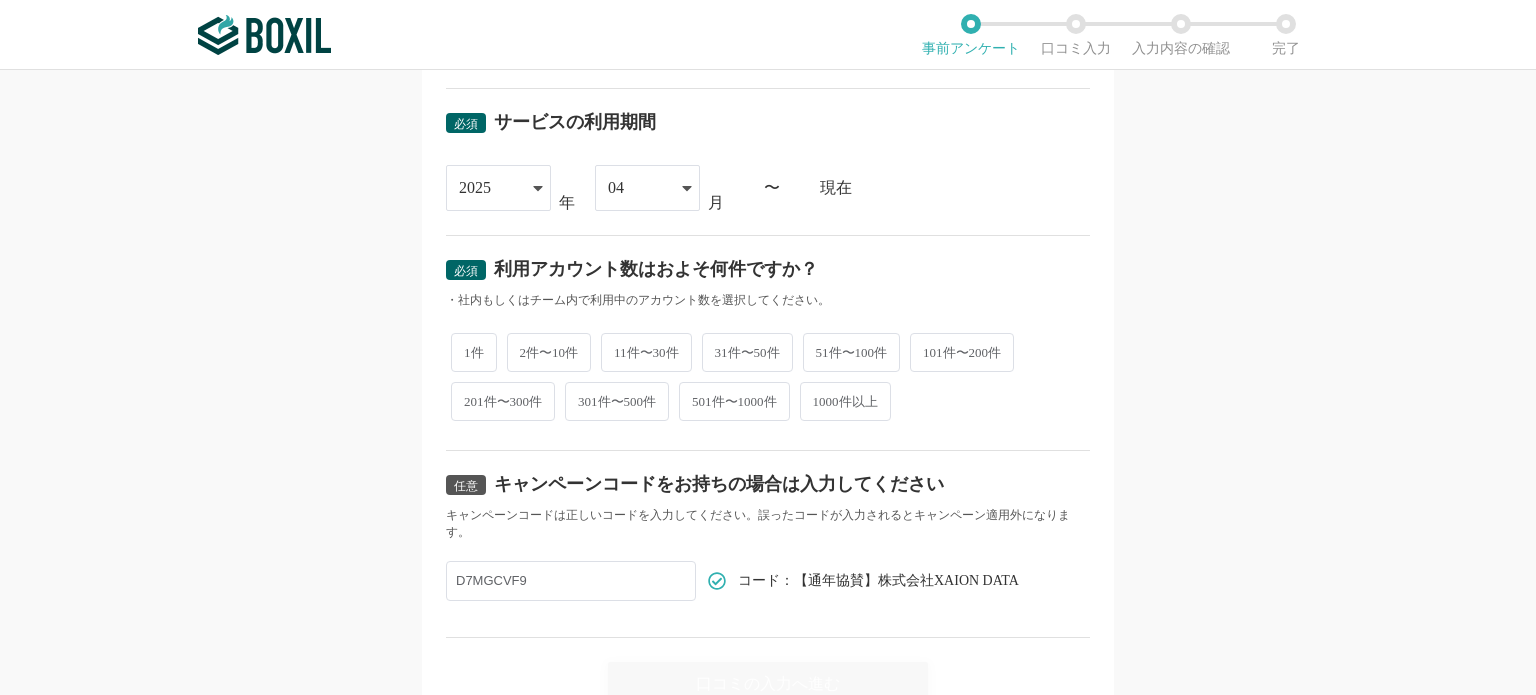 click on "2件〜10件" at bounding box center [549, 352] 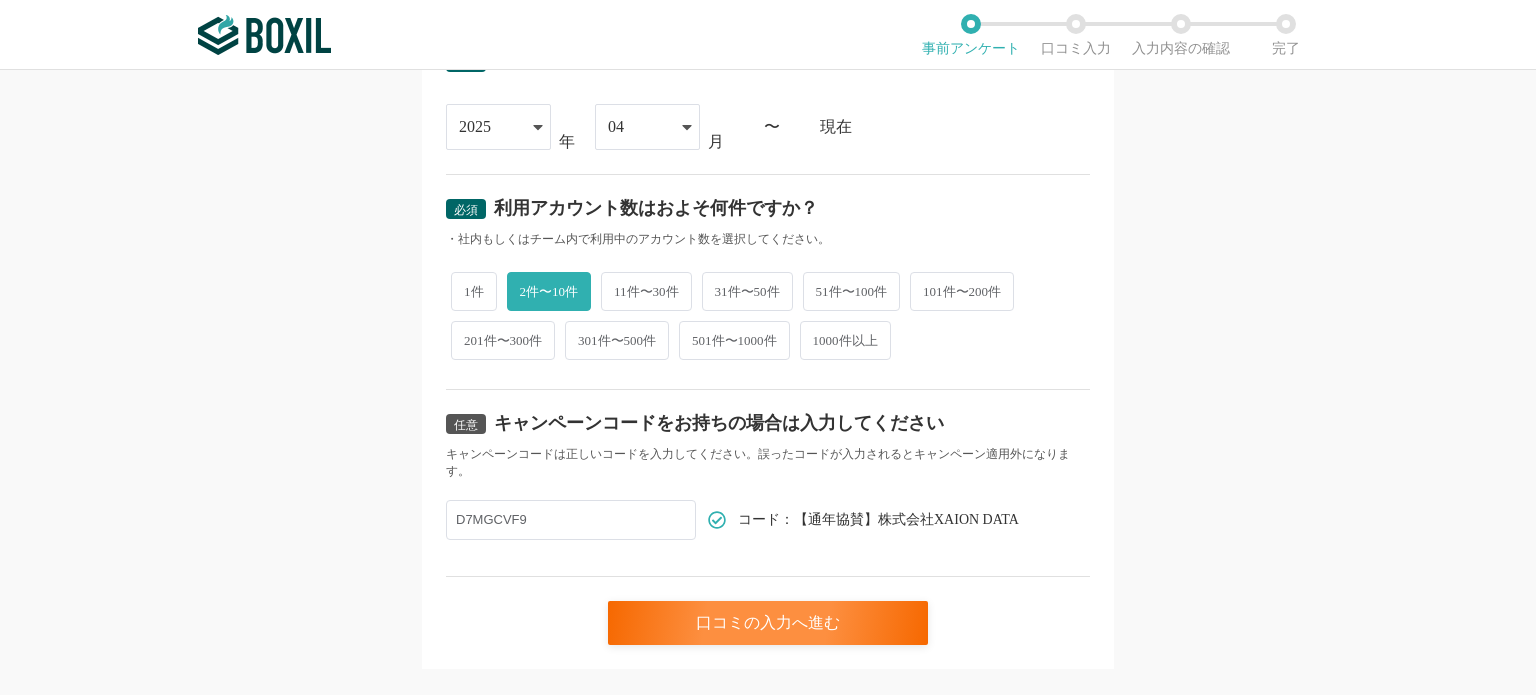 scroll, scrollTop: 894, scrollLeft: 0, axis: vertical 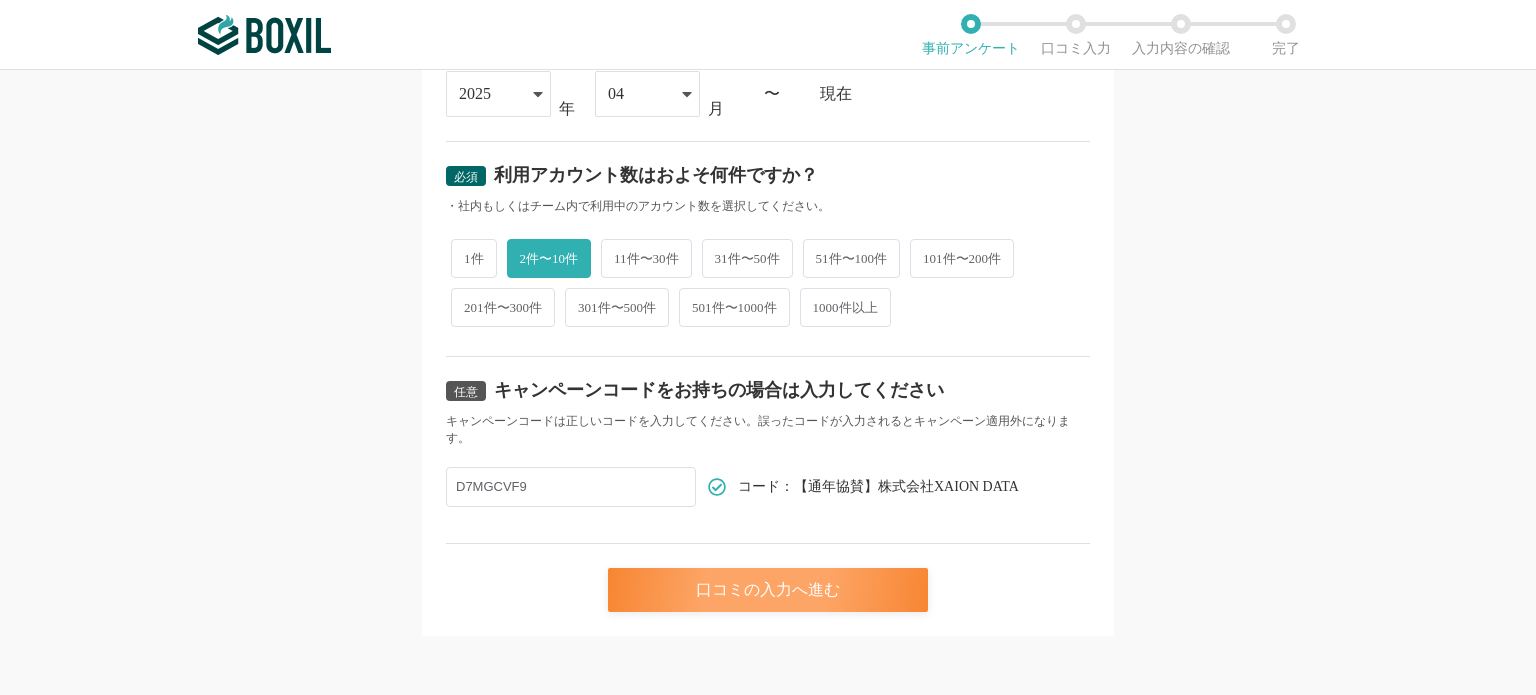 click on "口コミの入力へ進む" at bounding box center [768, 590] 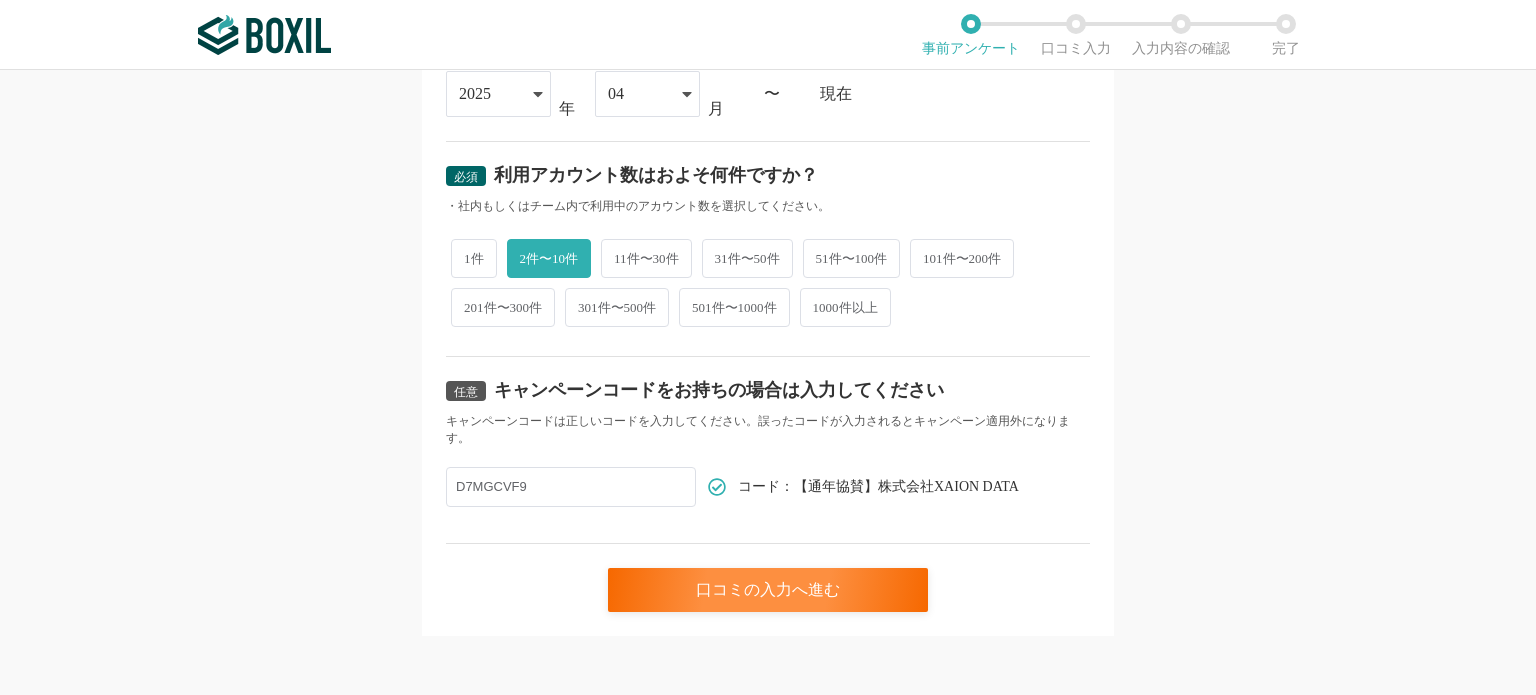 scroll, scrollTop: 0, scrollLeft: 0, axis: both 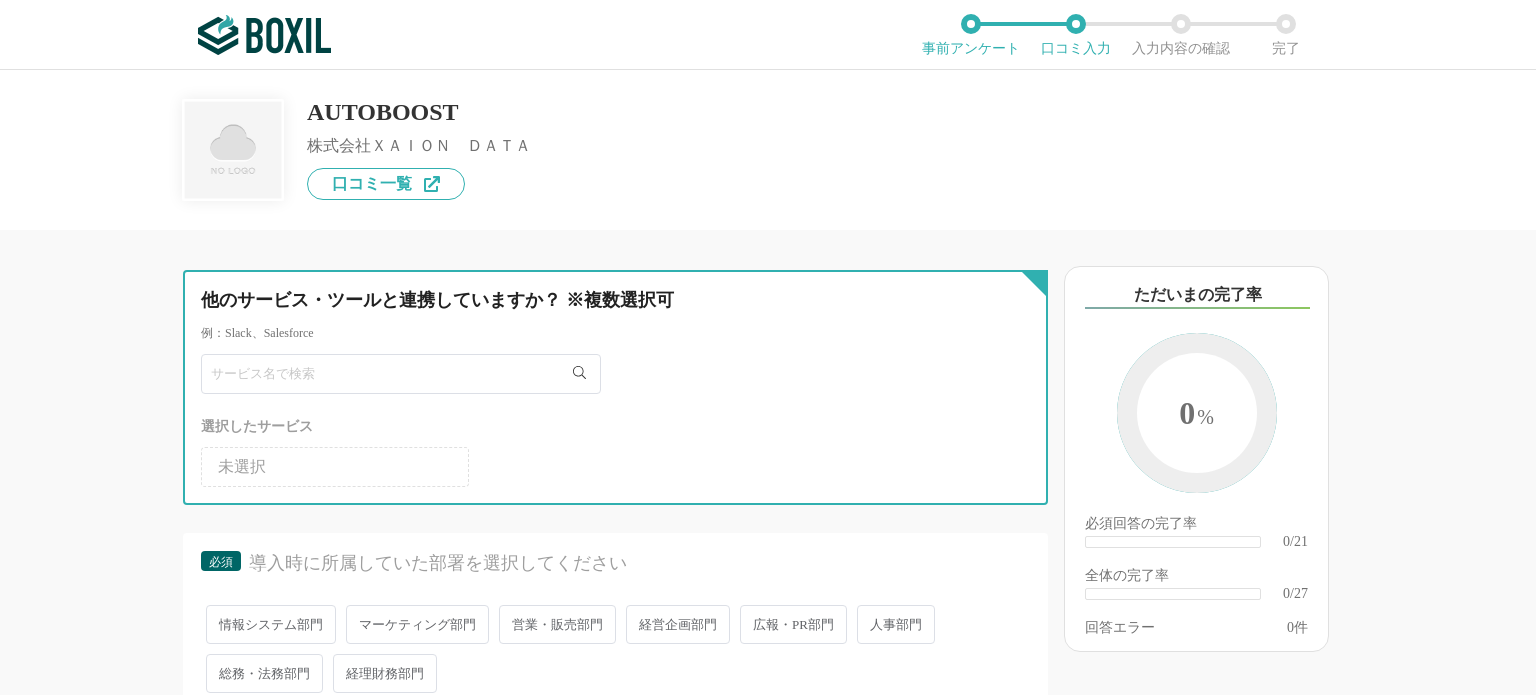 click at bounding box center [401, 374] 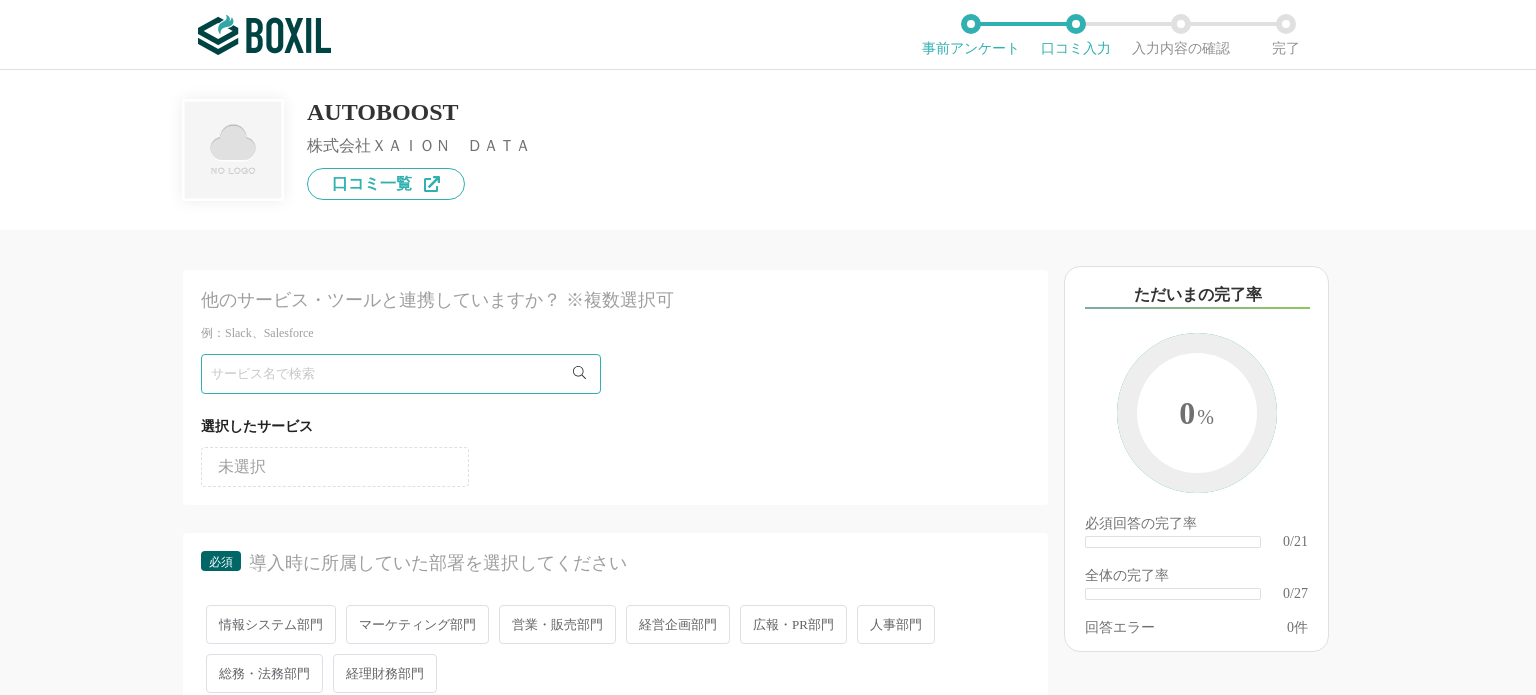 click at bounding box center [615, 374] 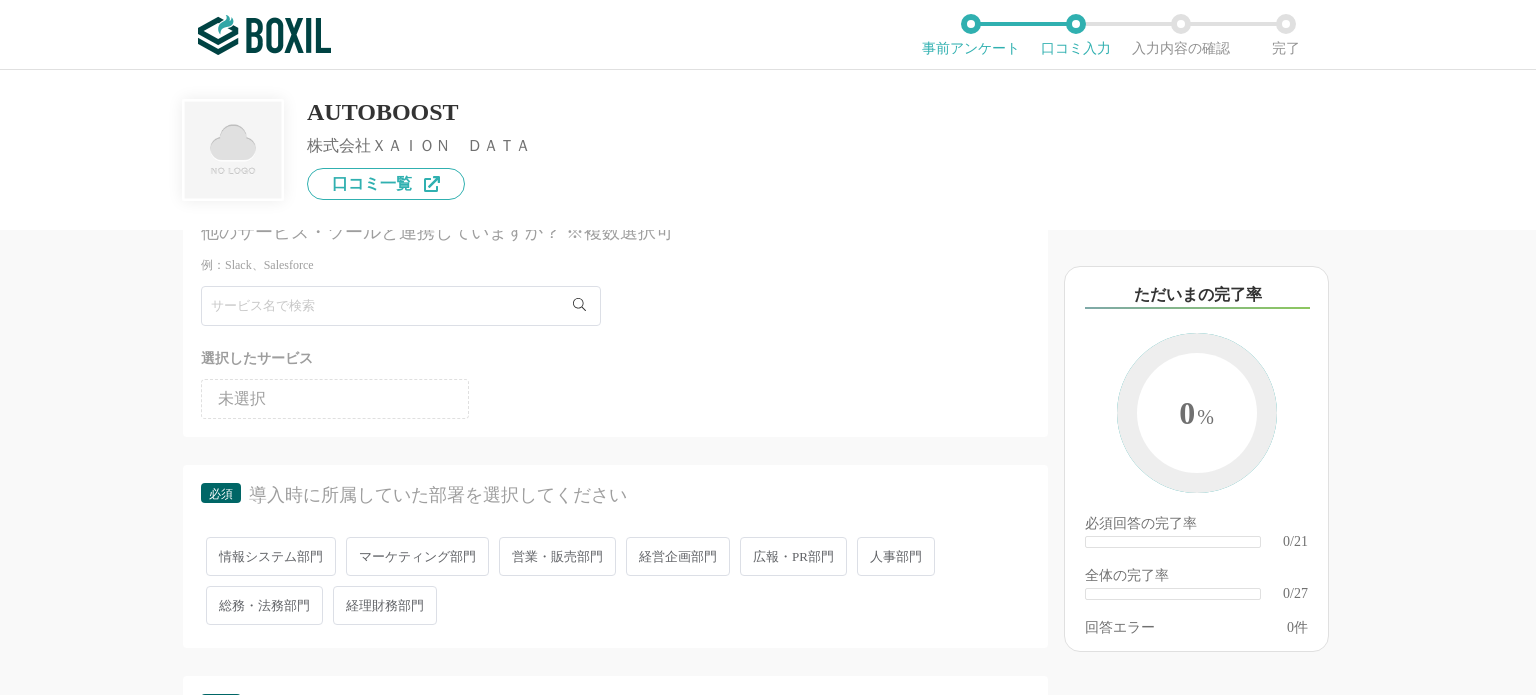 scroll, scrollTop: 200, scrollLeft: 0, axis: vertical 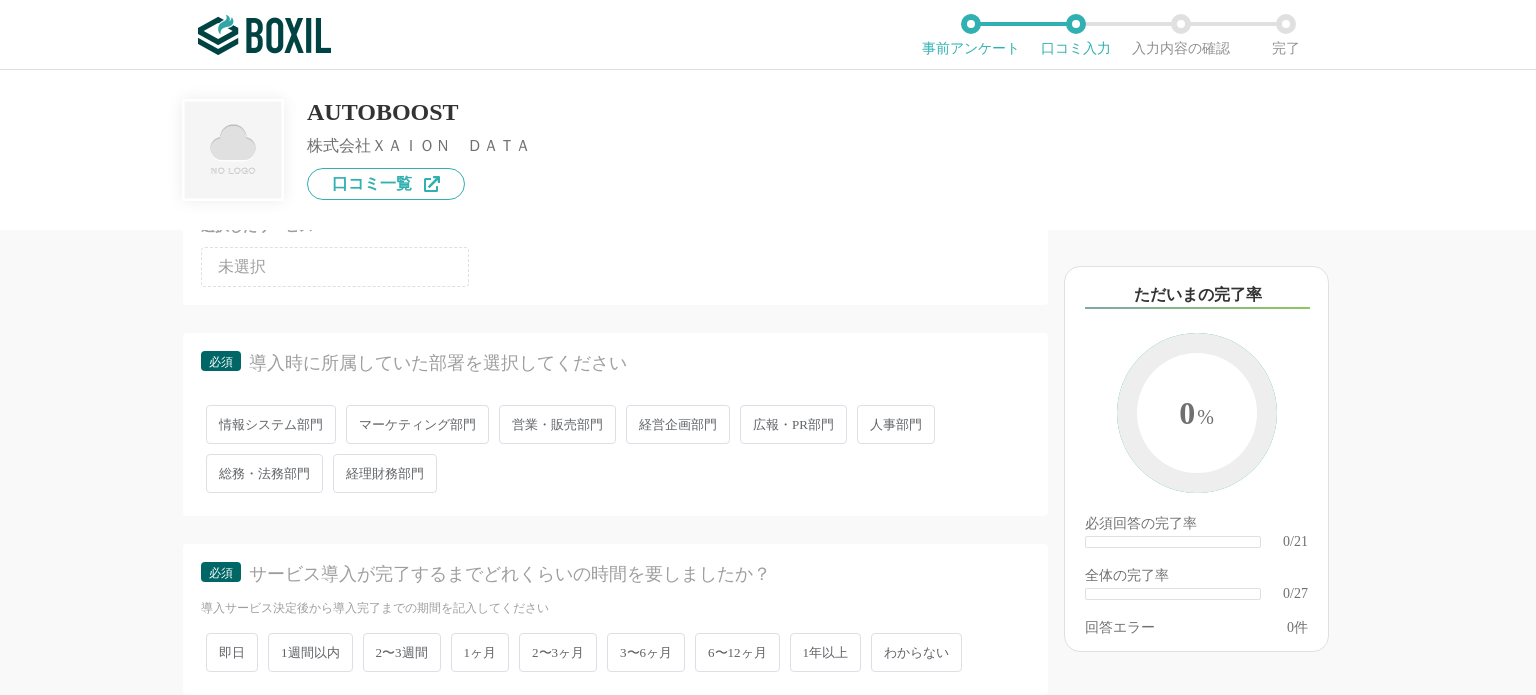 click on "営業・販売部門" at bounding box center [557, 424] 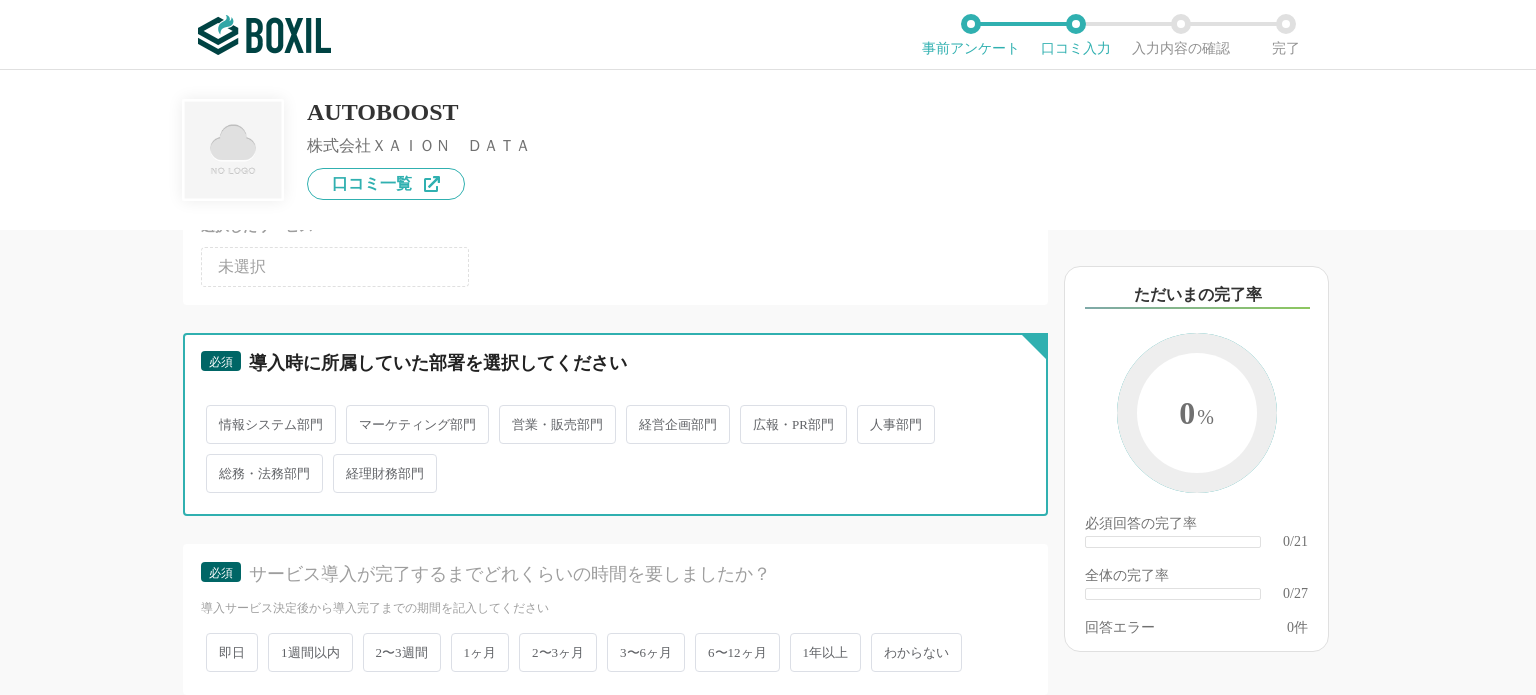 click on "営業・販売部門" at bounding box center (510, 414) 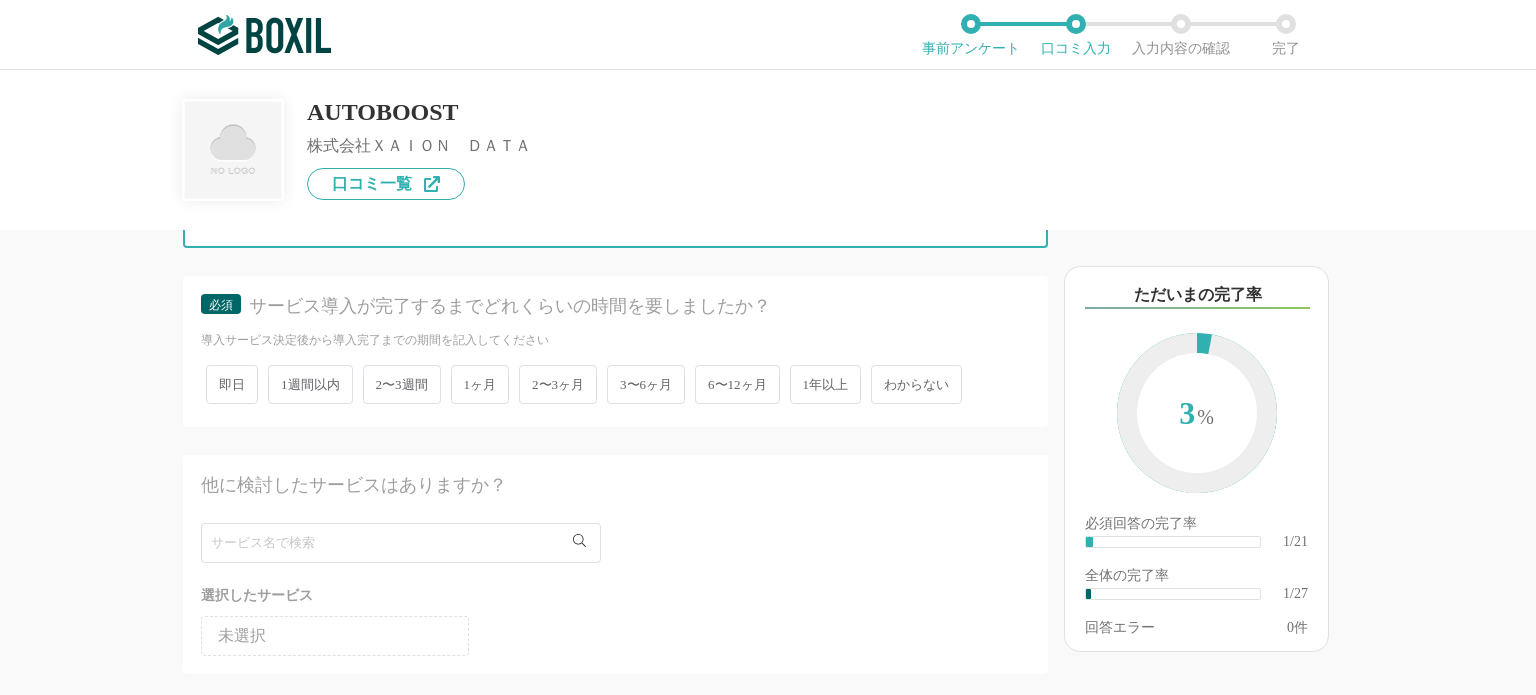 scroll, scrollTop: 500, scrollLeft: 0, axis: vertical 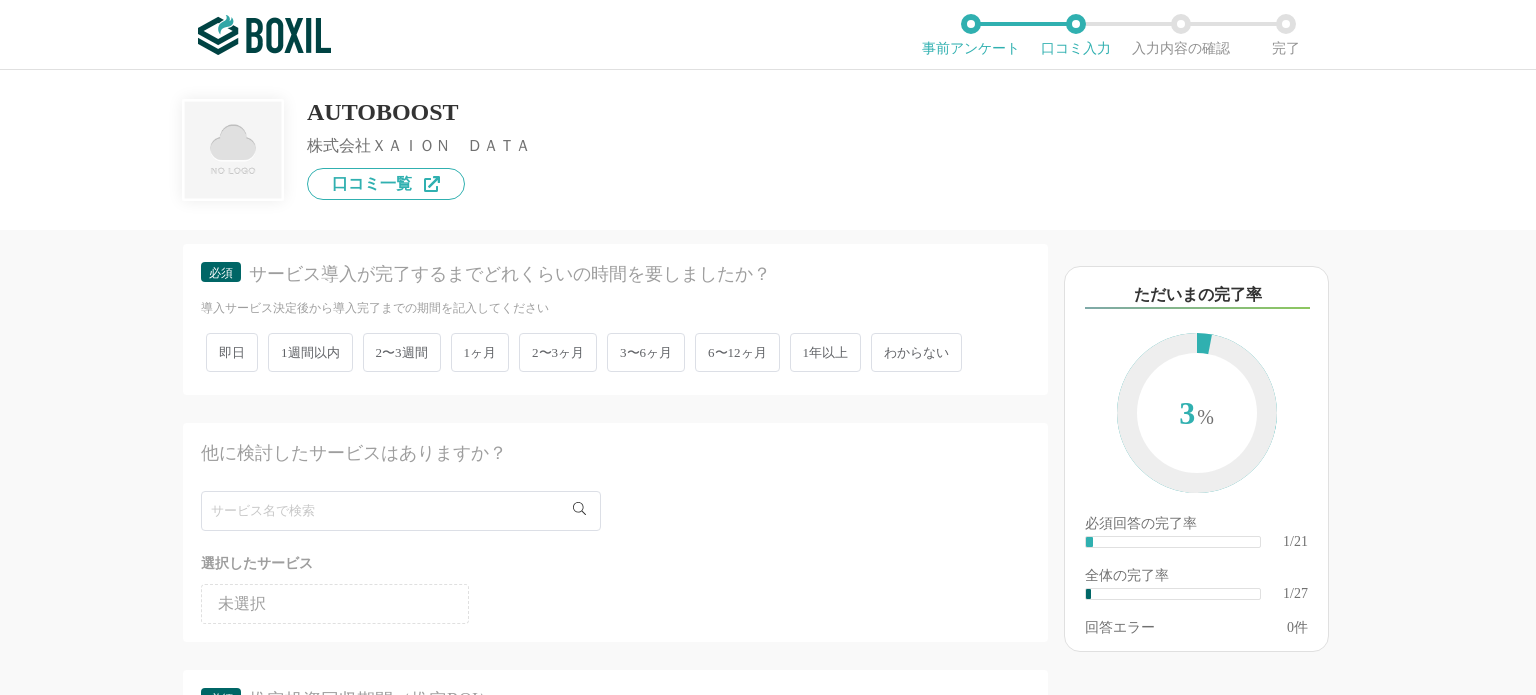 click on "わからない" at bounding box center (916, 352) 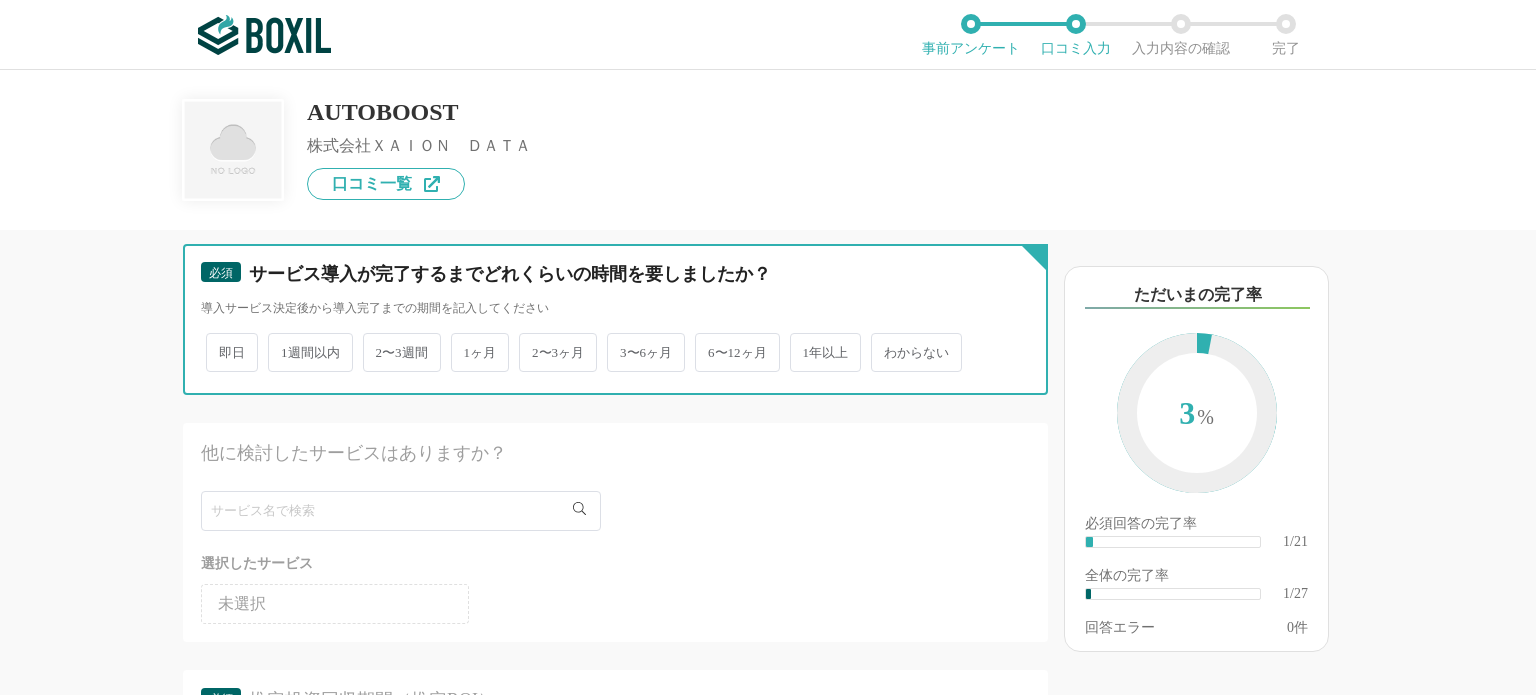 click on "わからない" at bounding box center [882, 342] 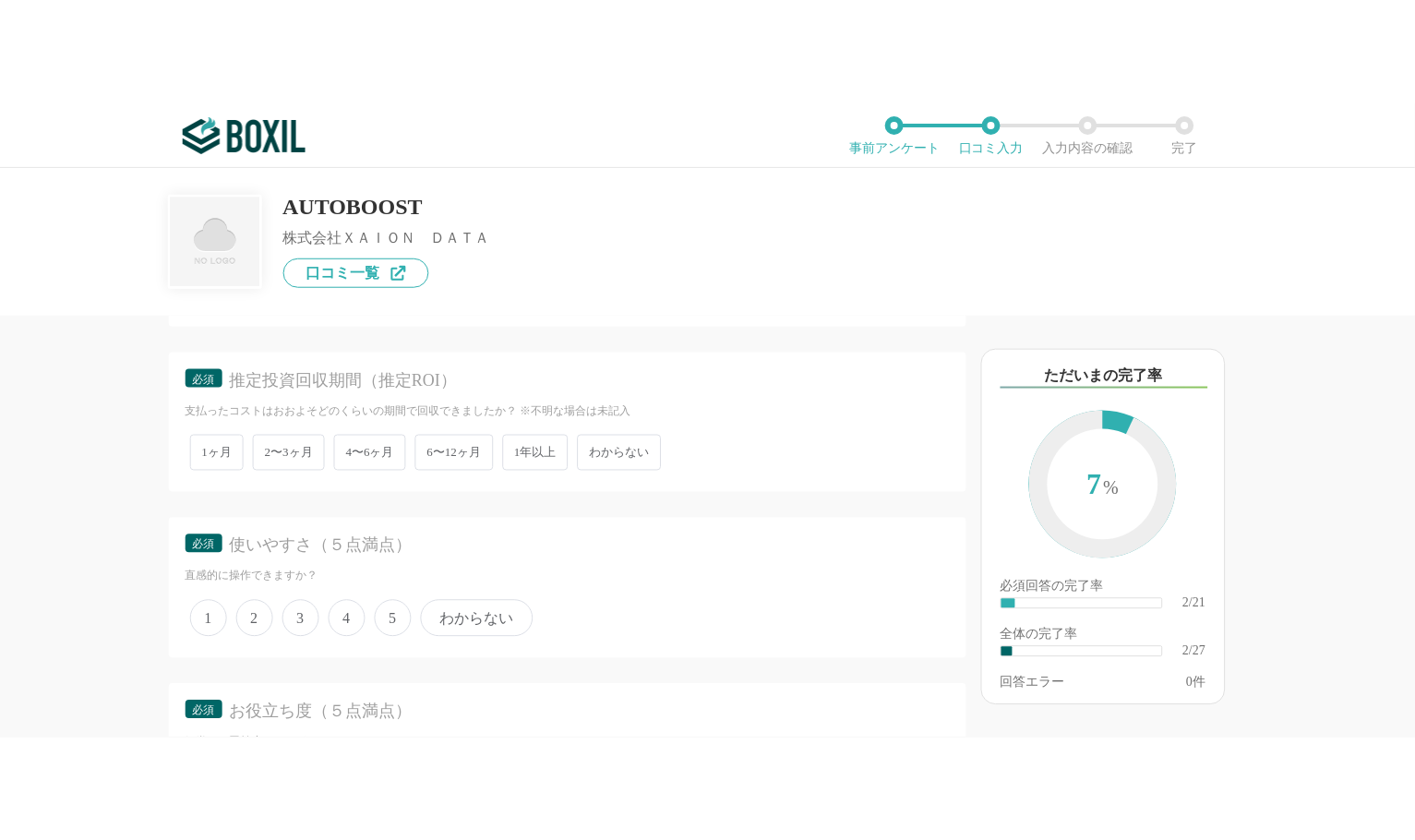 scroll, scrollTop: 831, scrollLeft: 0, axis: vertical 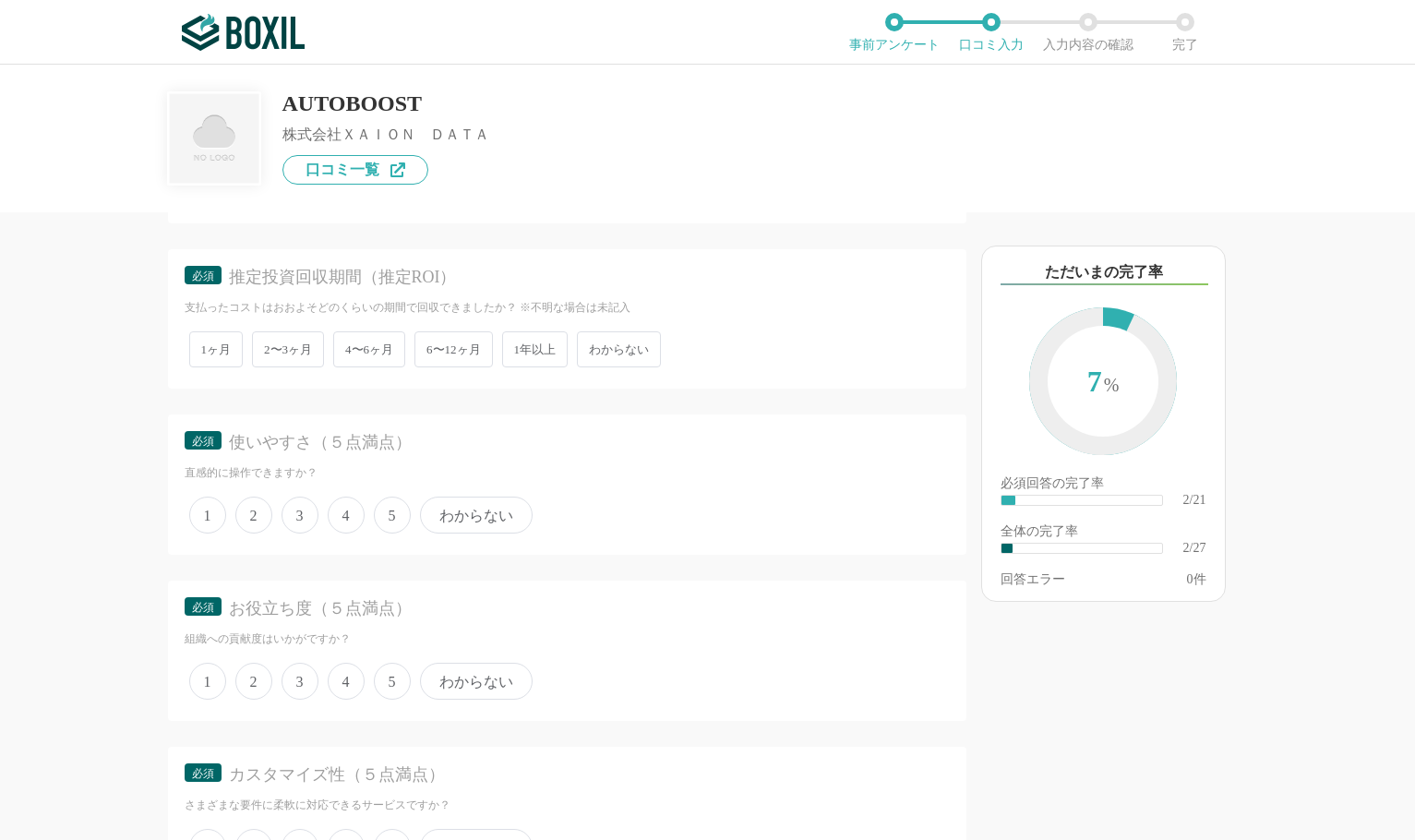click at bounding box center [574, 234] 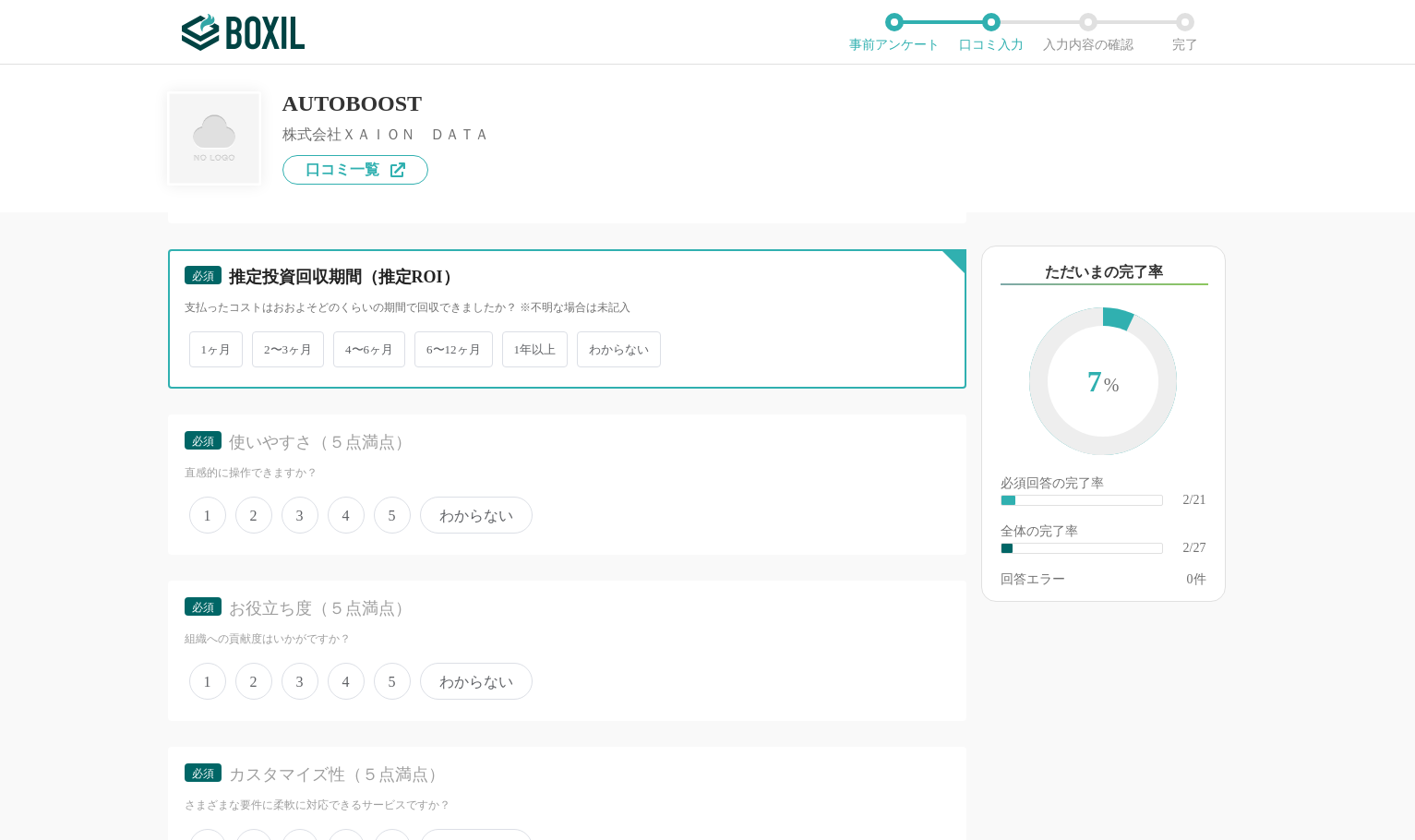 click on "わからない" at bounding box center [587, 340] 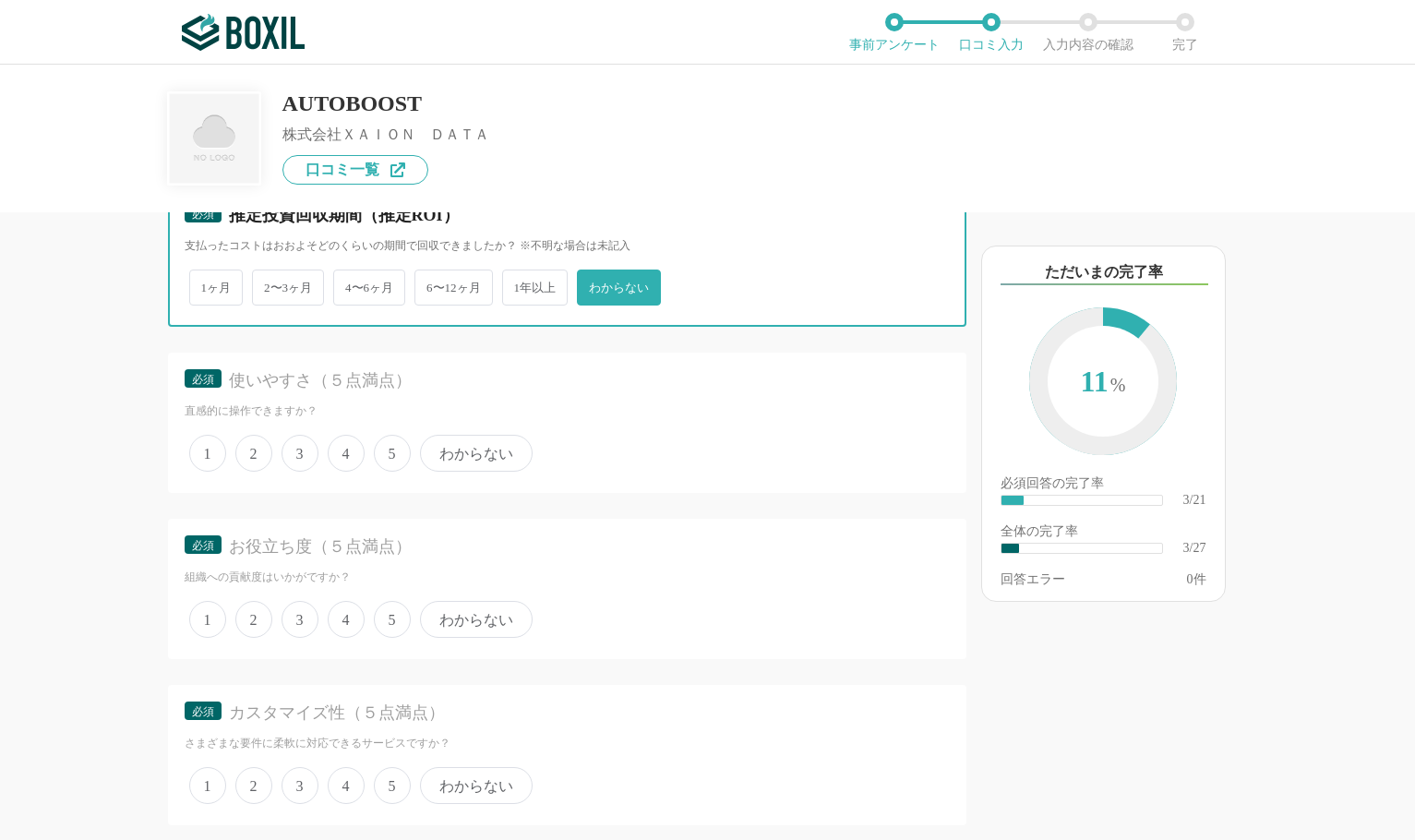 scroll, scrollTop: 923, scrollLeft: 0, axis: vertical 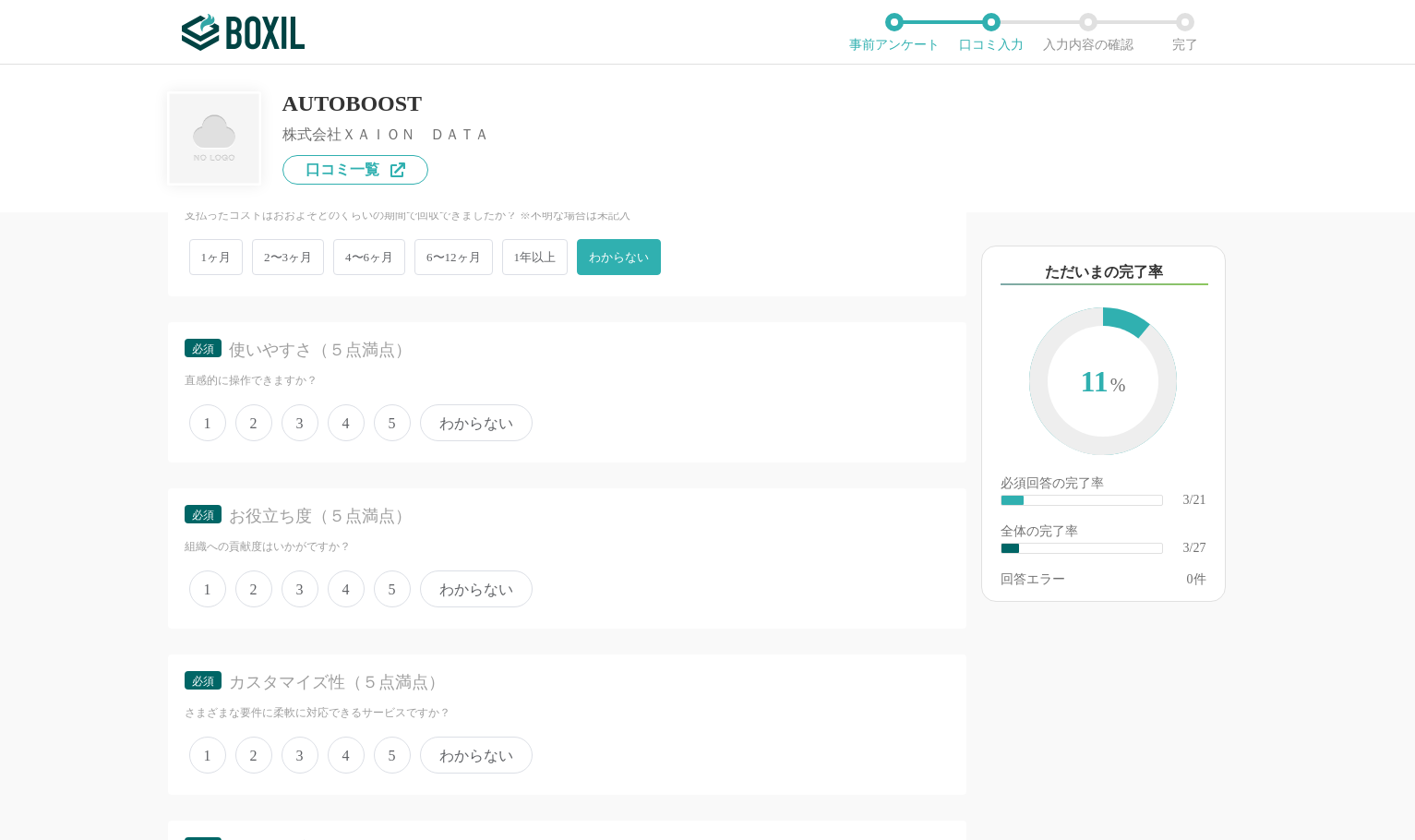click on "4" at bounding box center [346, 423] 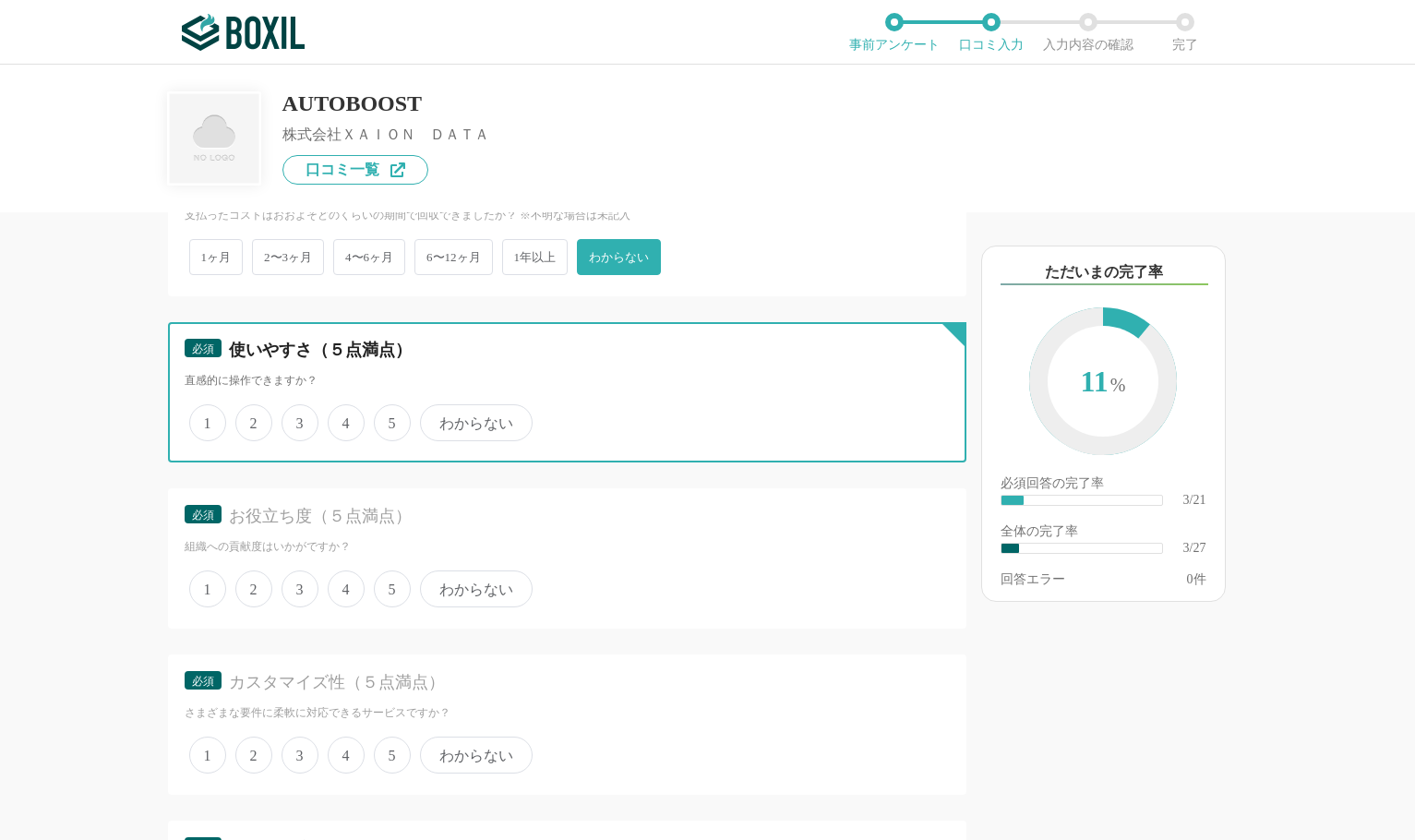 click on "4" at bounding box center [338, 413] 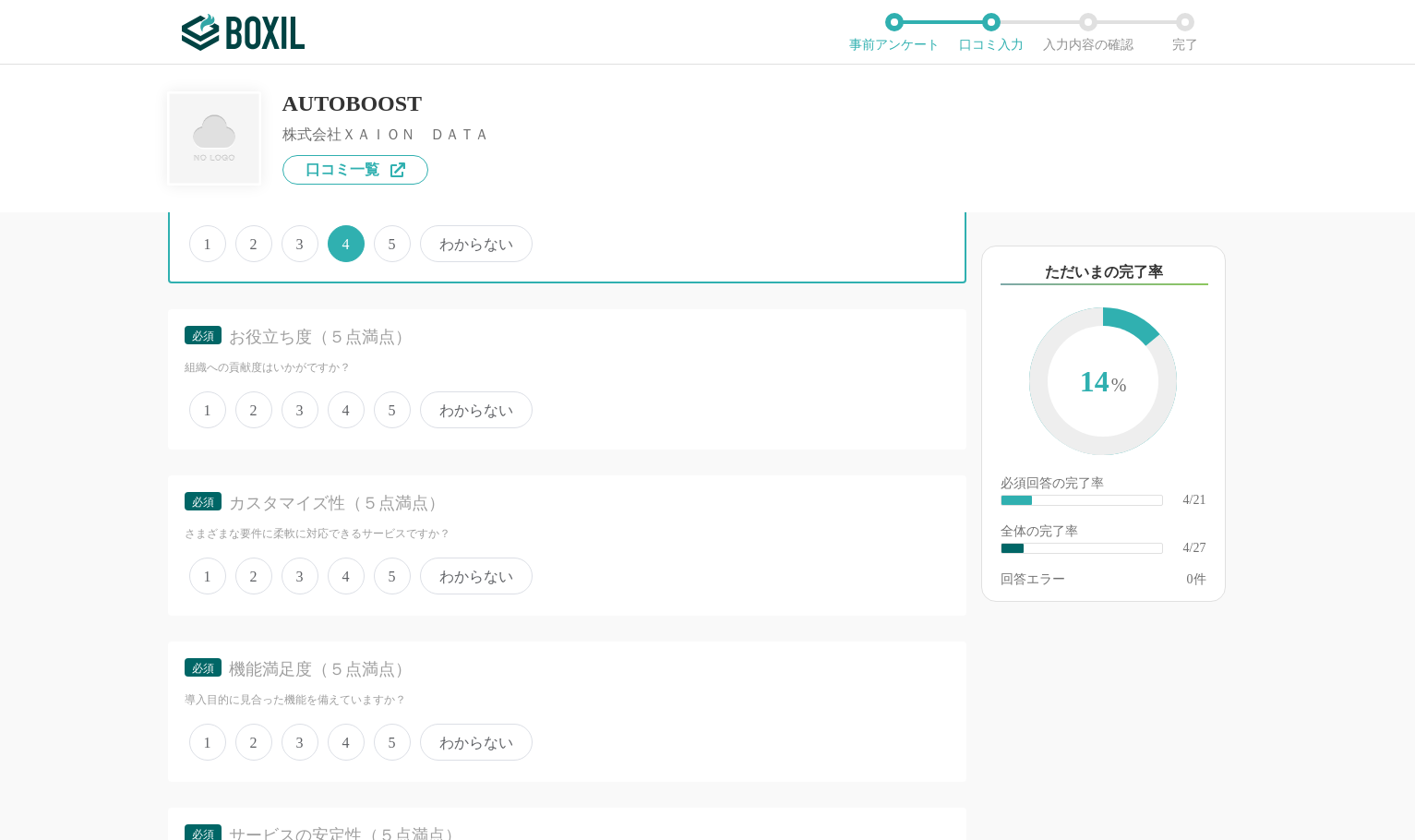 scroll, scrollTop: 1108, scrollLeft: 0, axis: vertical 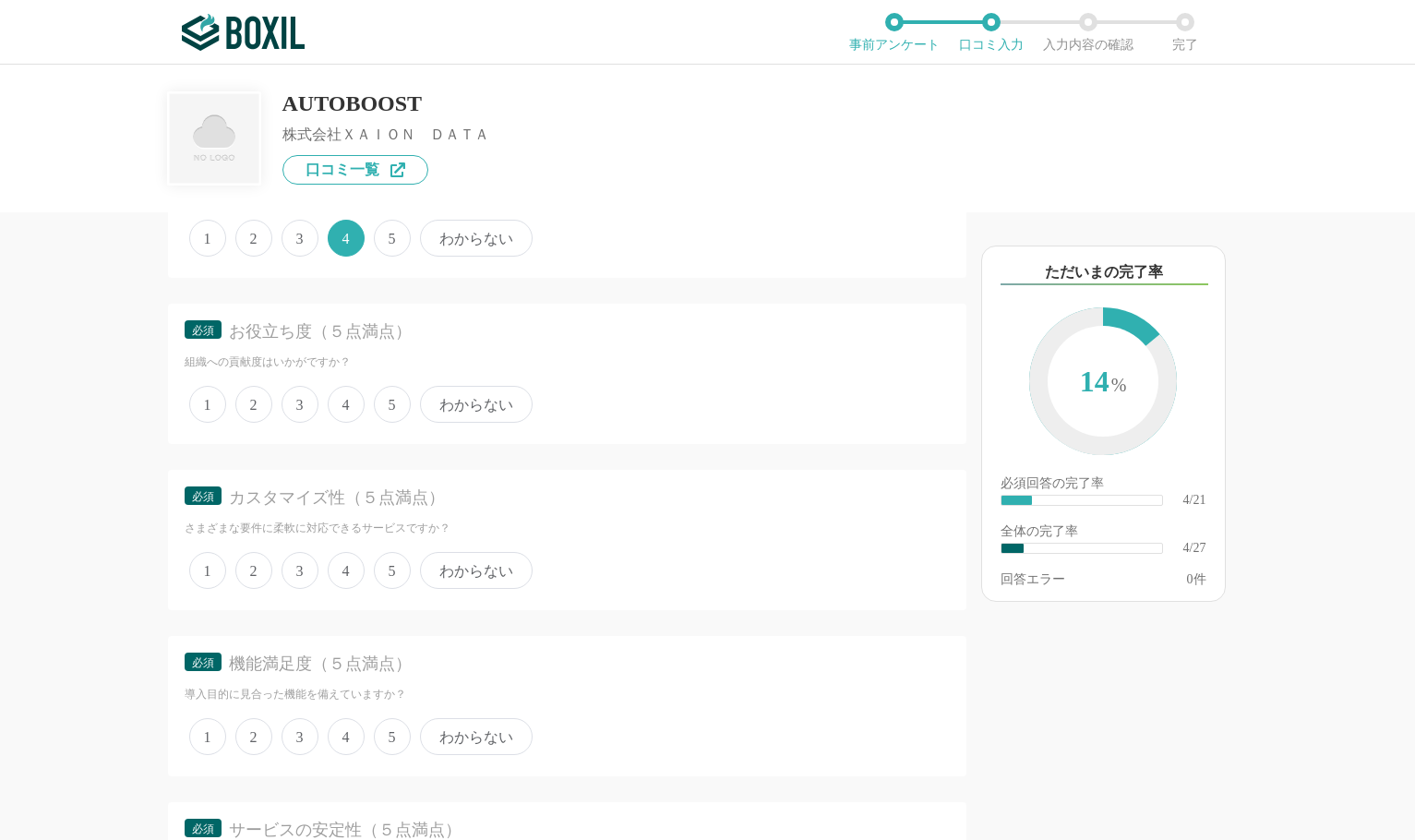 click on "5" at bounding box center [392, 404] 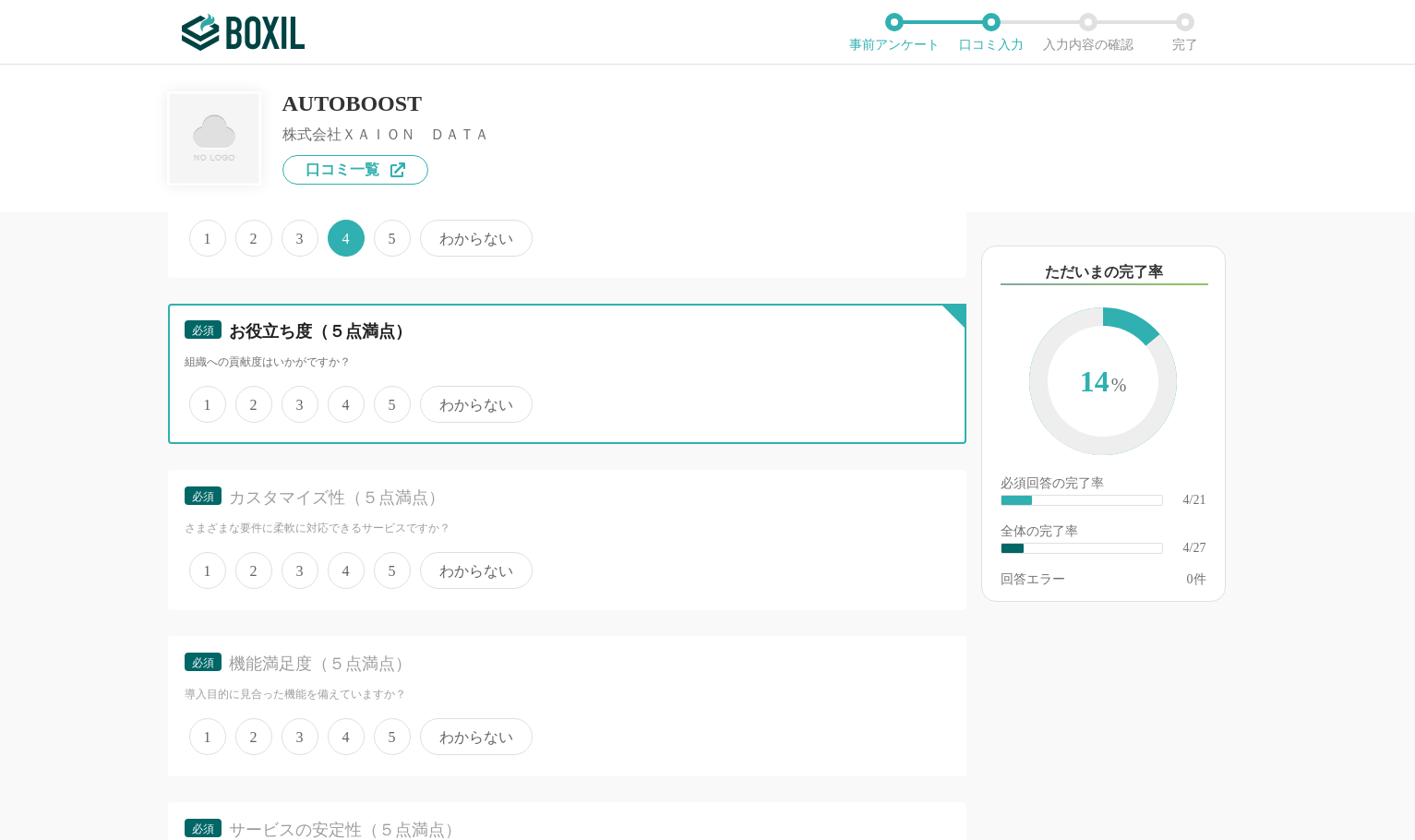 click on "5" at bounding box center [384, 394] 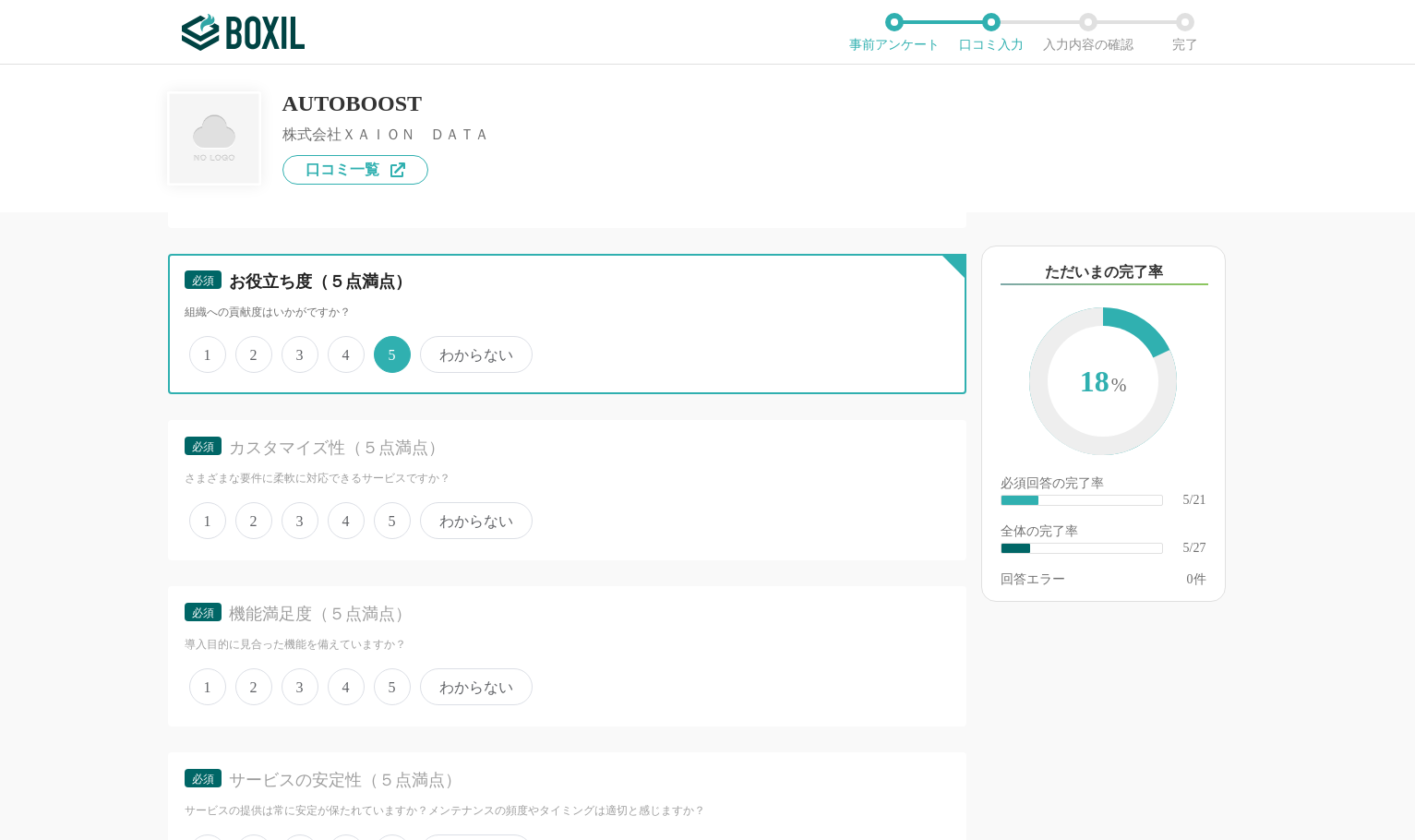 scroll, scrollTop: 1200, scrollLeft: 0, axis: vertical 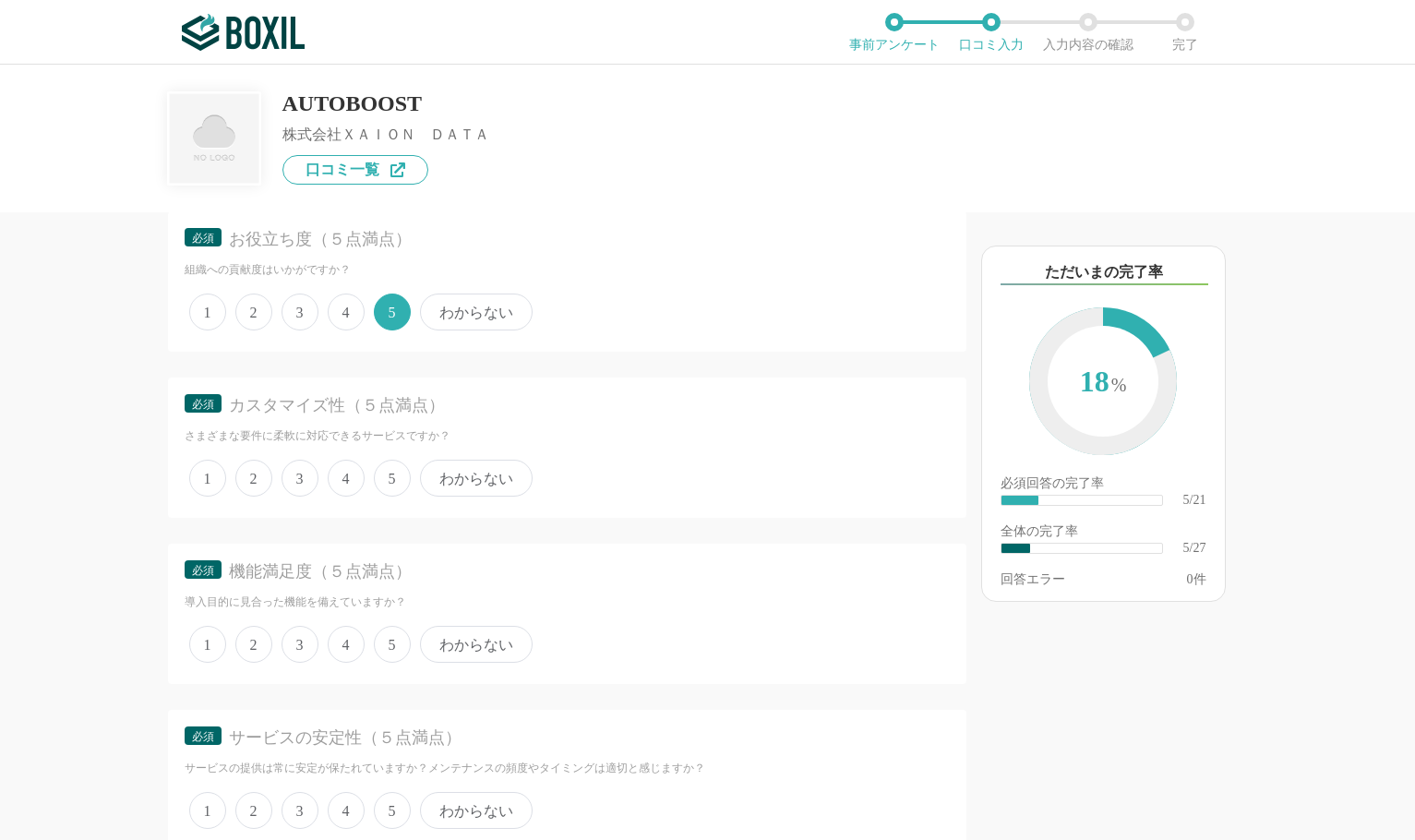 click on "3" at bounding box center (300, 478) 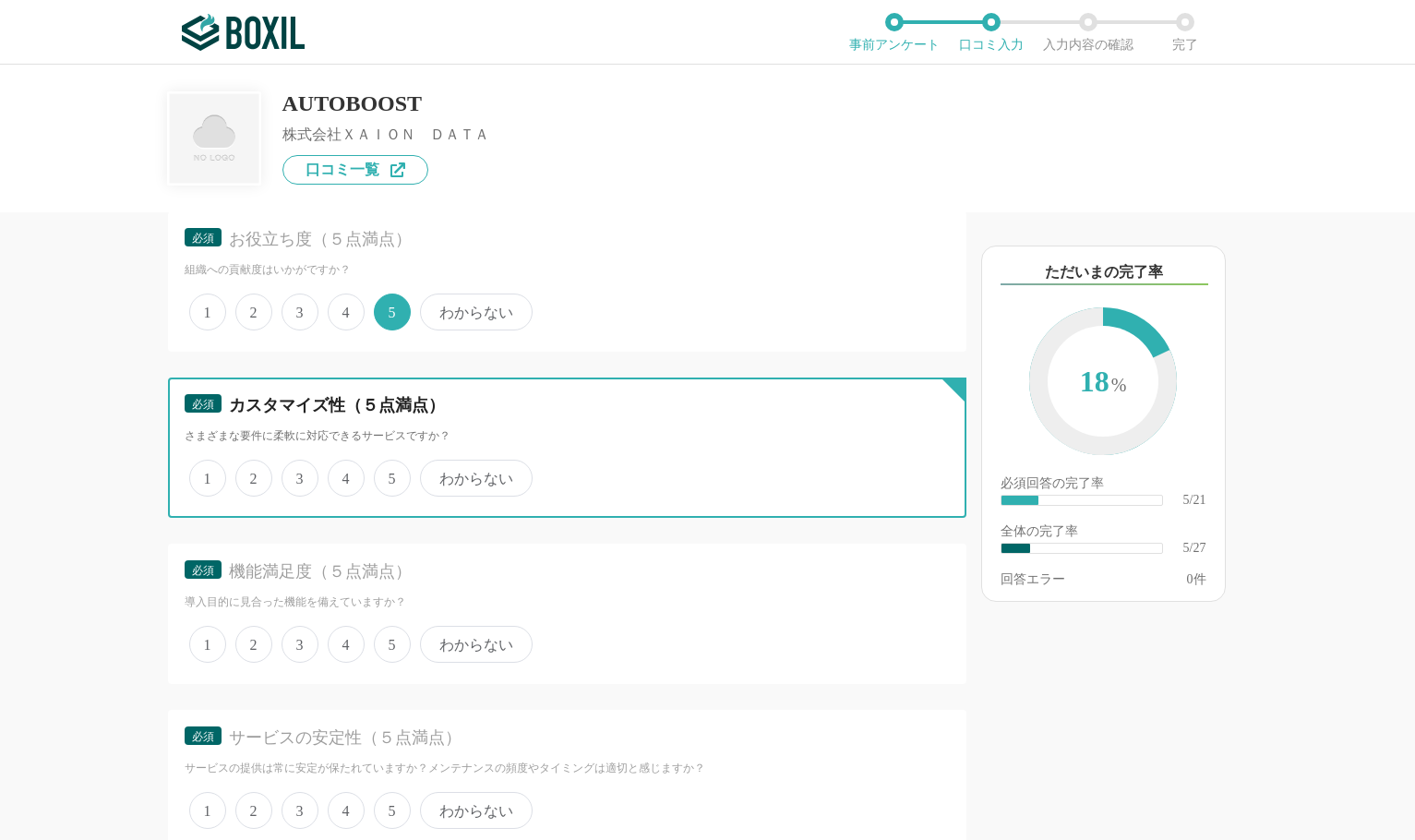 click on "3" at bounding box center (292, 468) 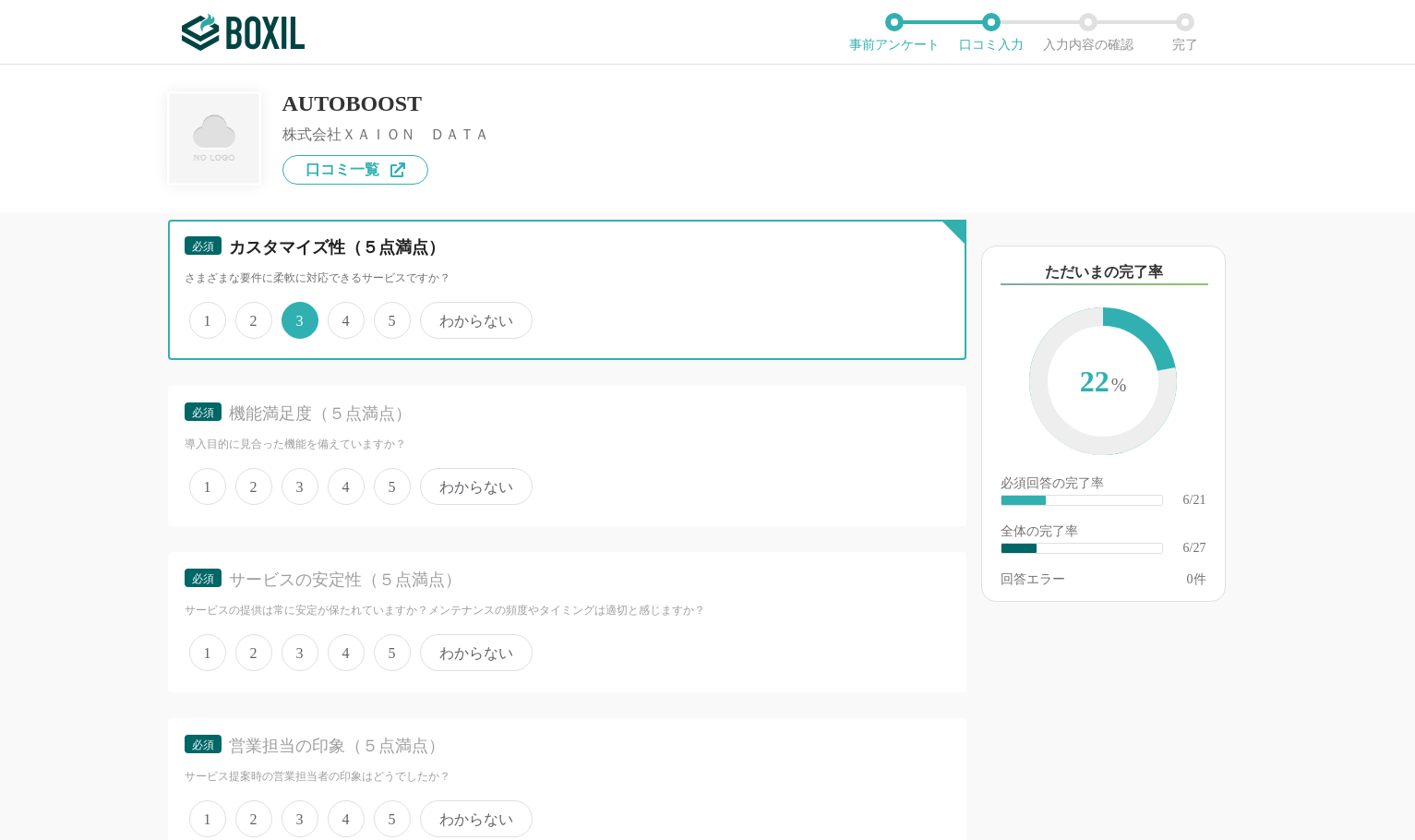 scroll, scrollTop: 1385, scrollLeft: 0, axis: vertical 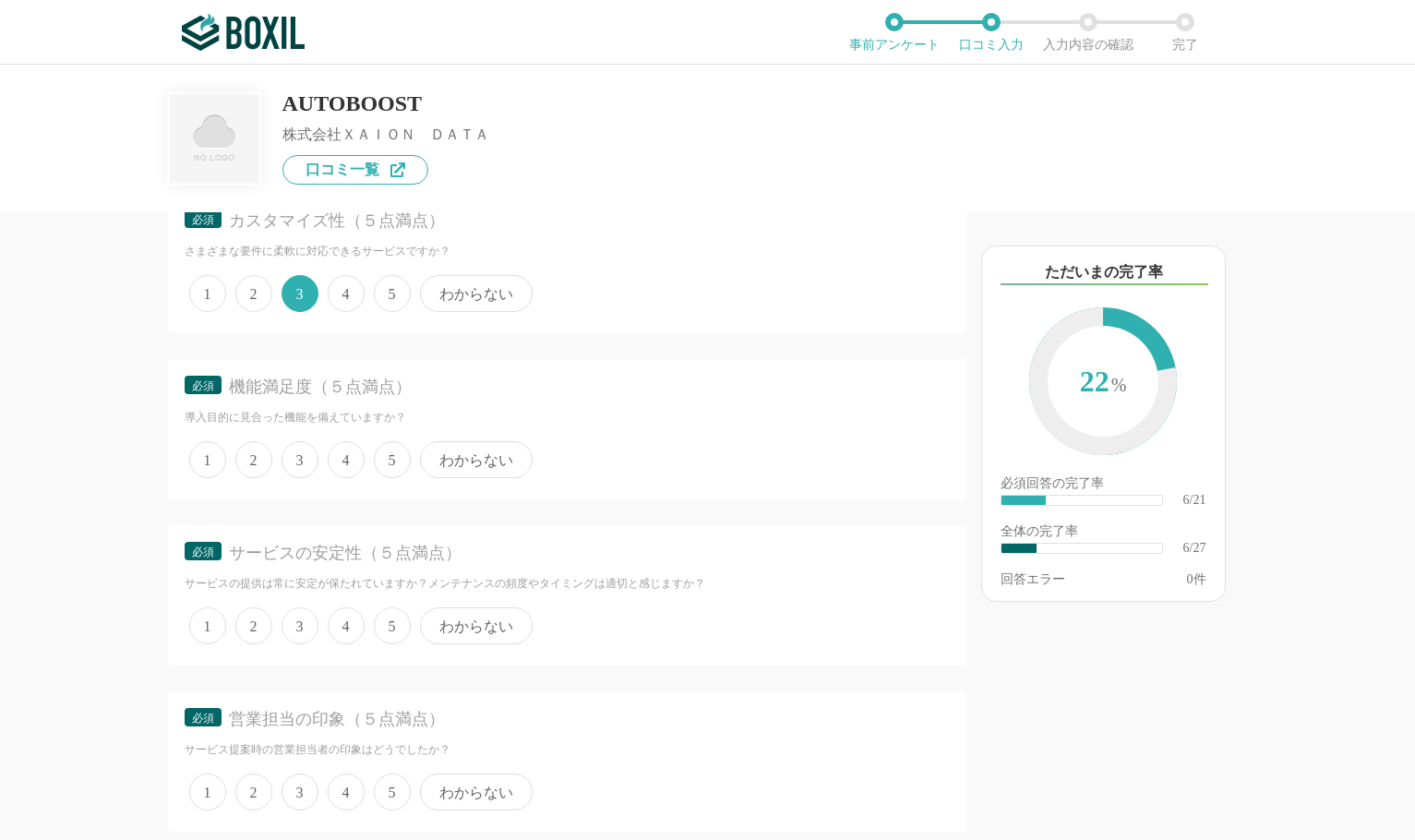 click on "5" at bounding box center (392, 460) 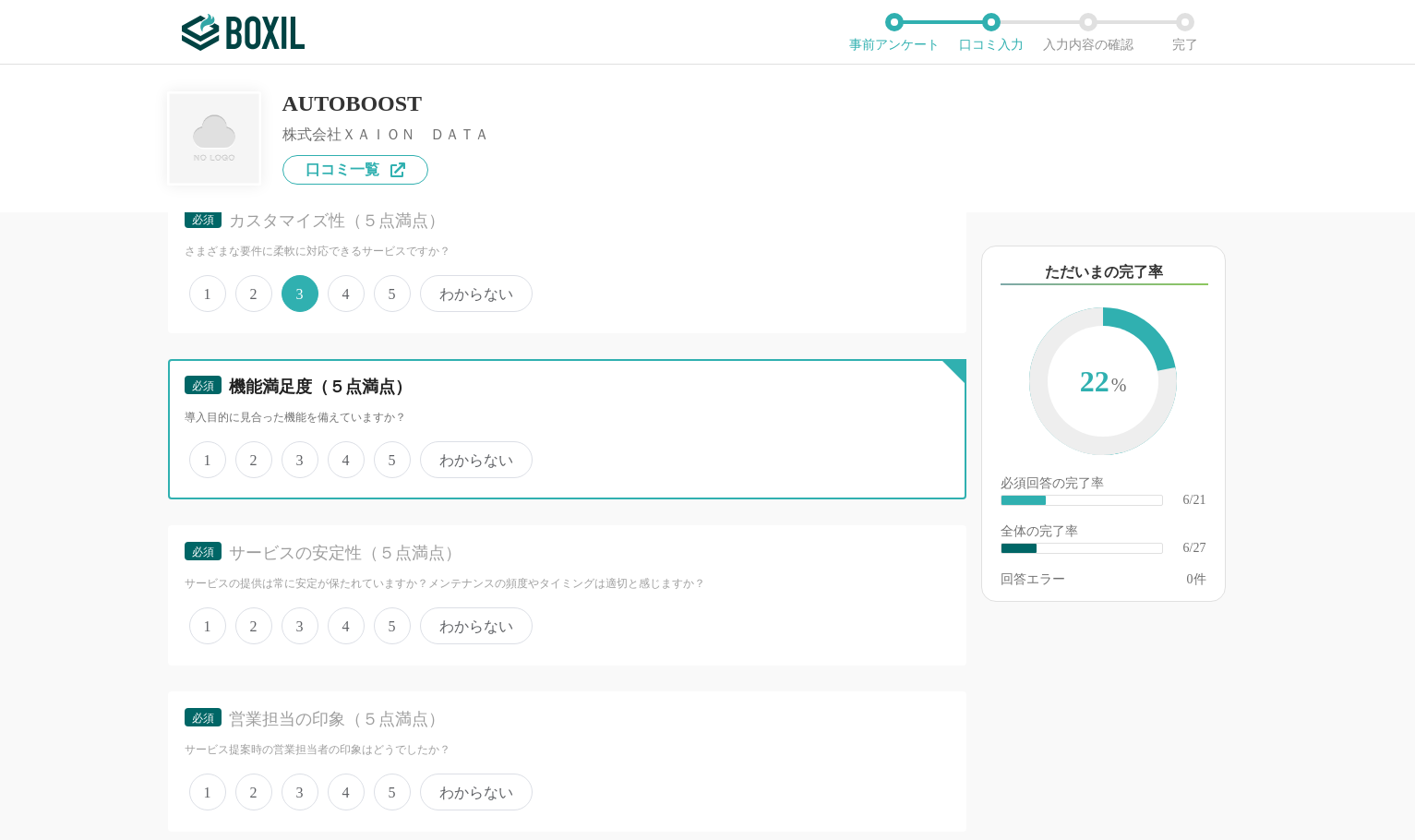 click on "5" at bounding box center (384, 450) 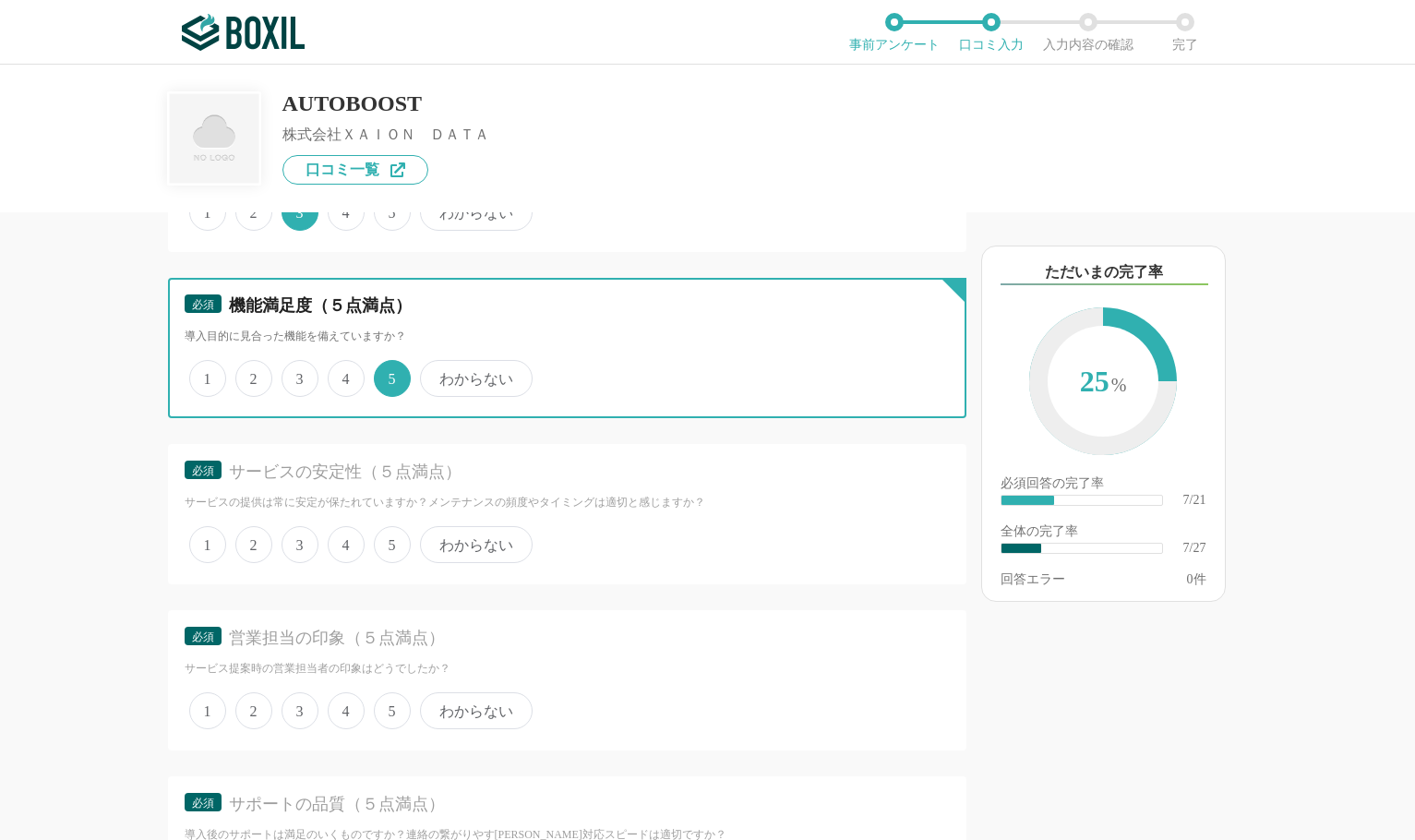 scroll, scrollTop: 1569, scrollLeft: 0, axis: vertical 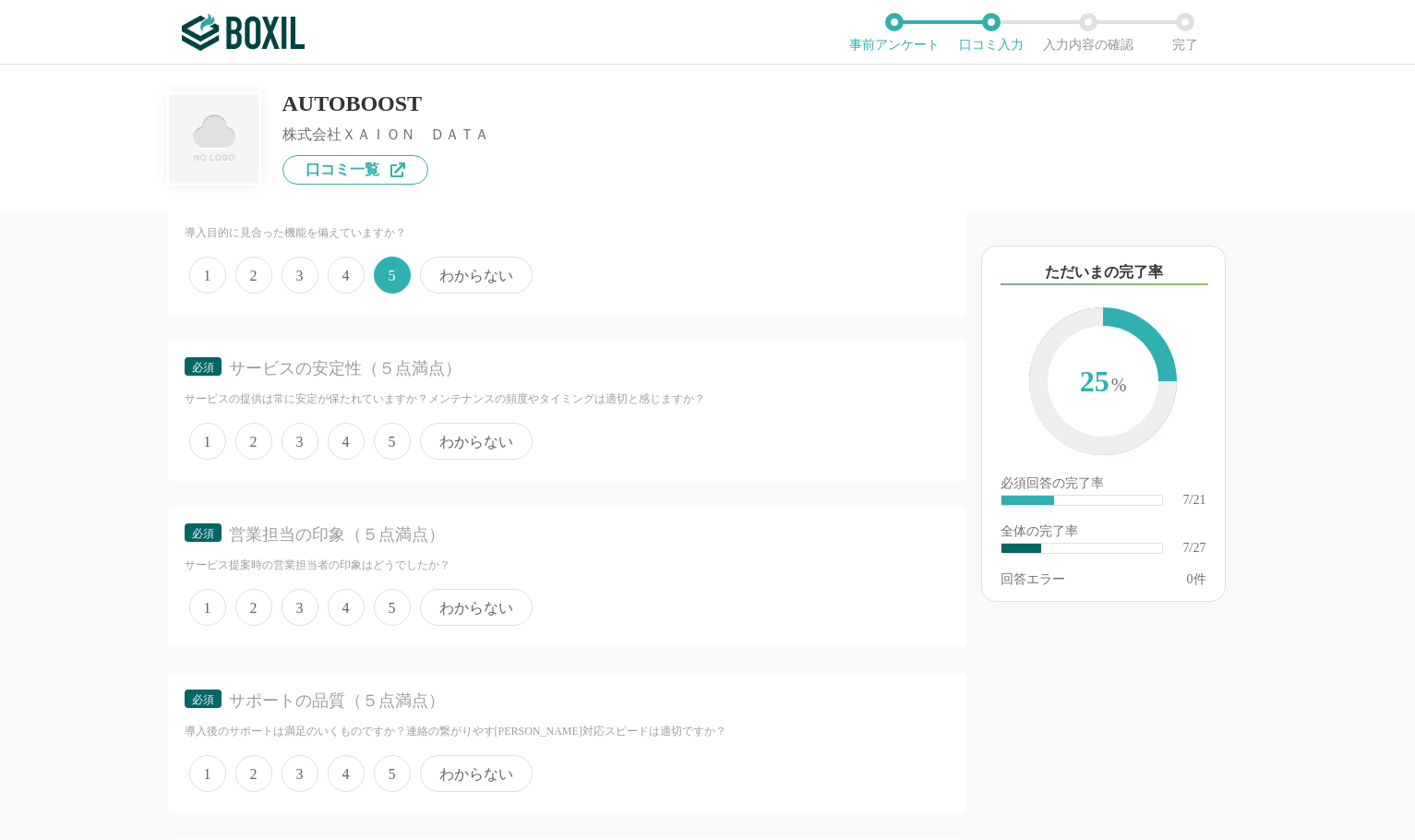 click on "5" at bounding box center (392, 441) 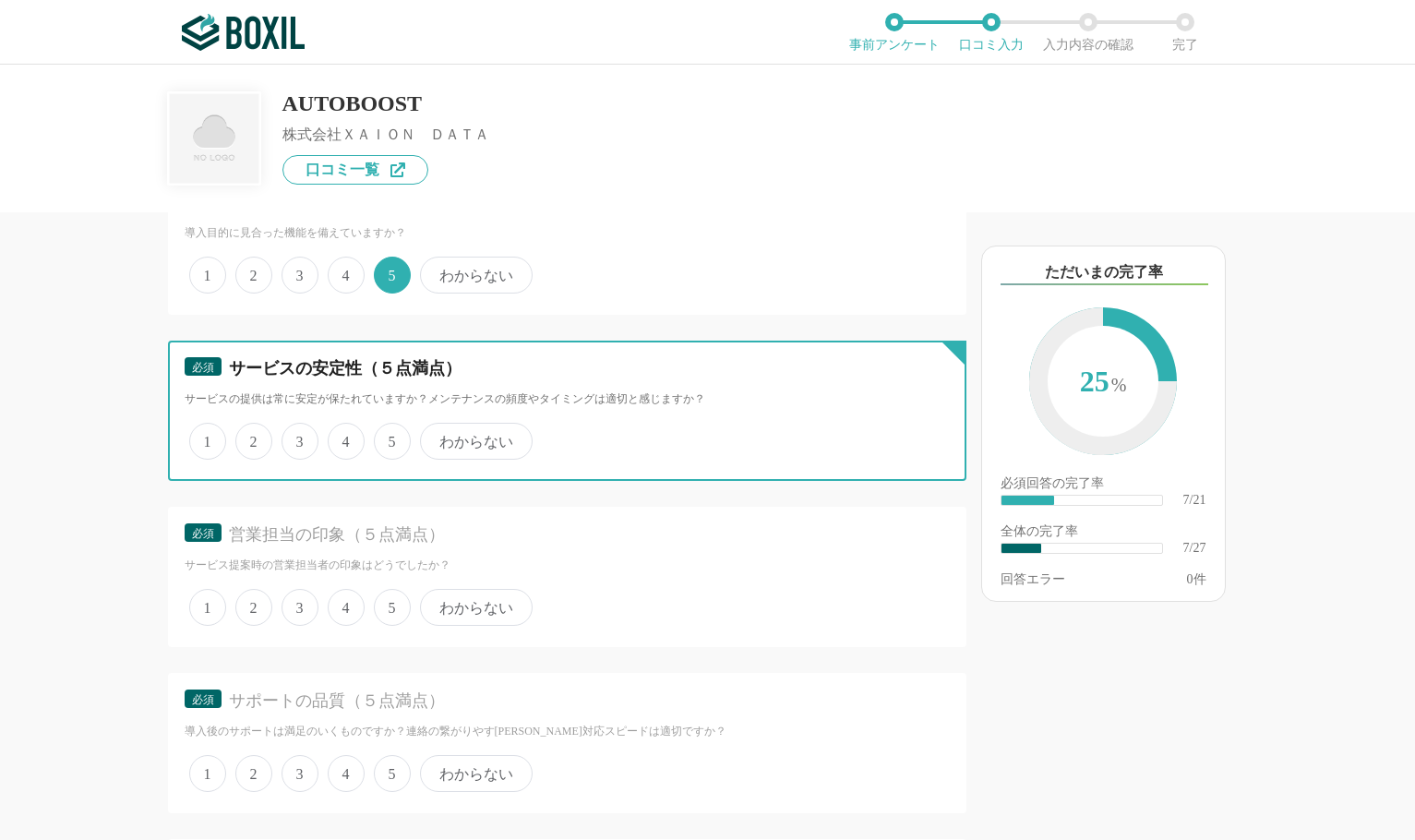 click on "5" at bounding box center (384, 431) 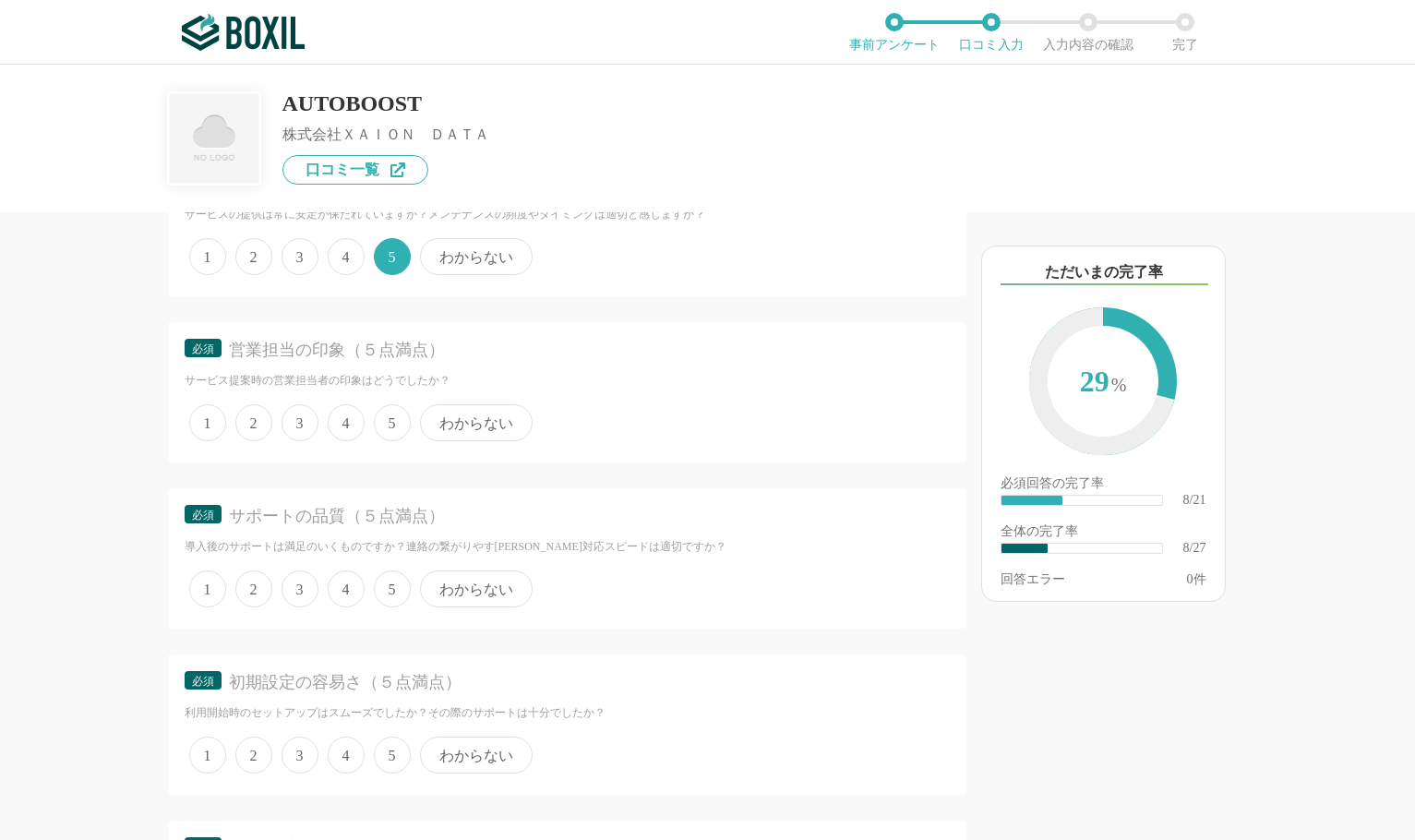 click on "5" at bounding box center (392, 423) 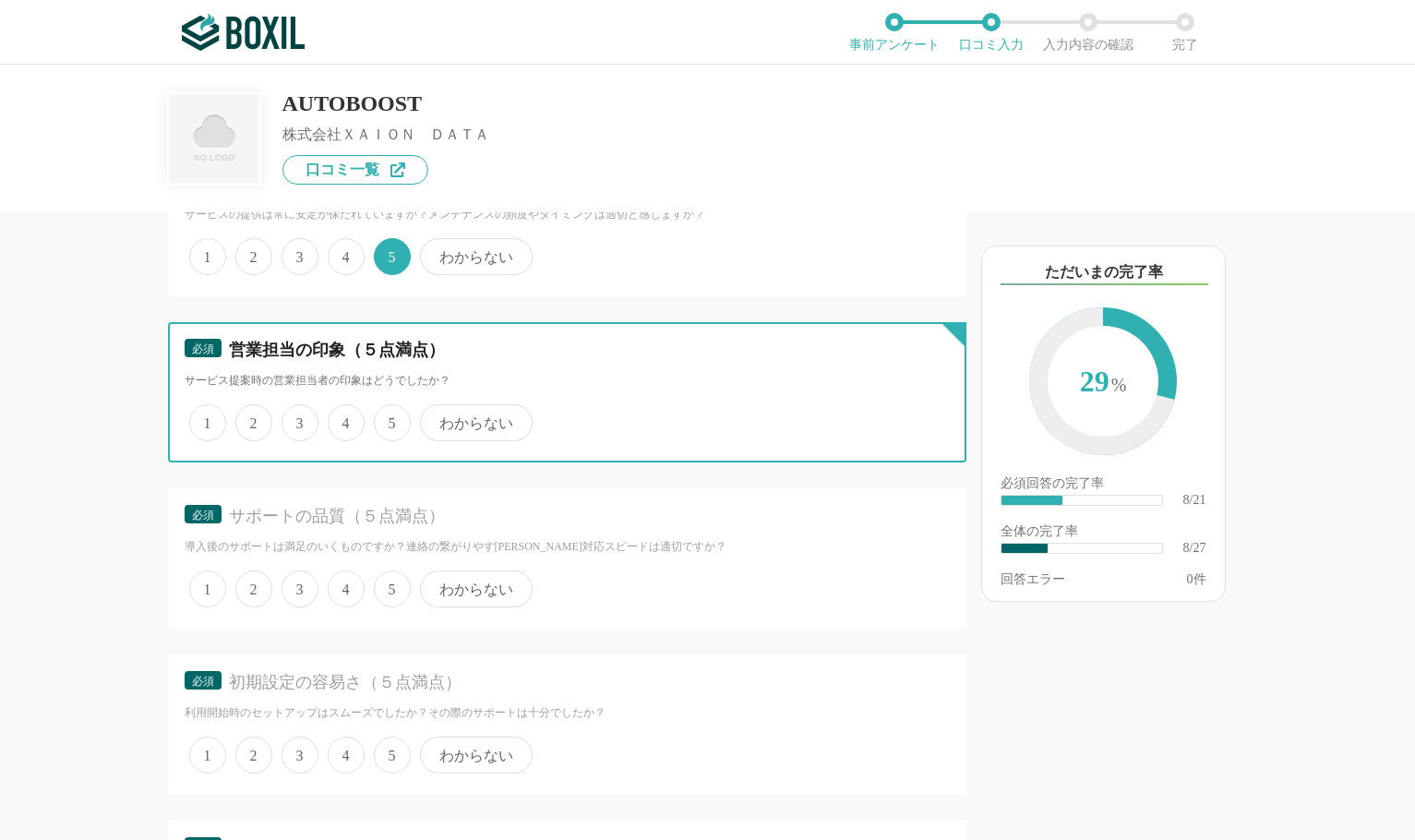click on "5" at bounding box center [384, 413] 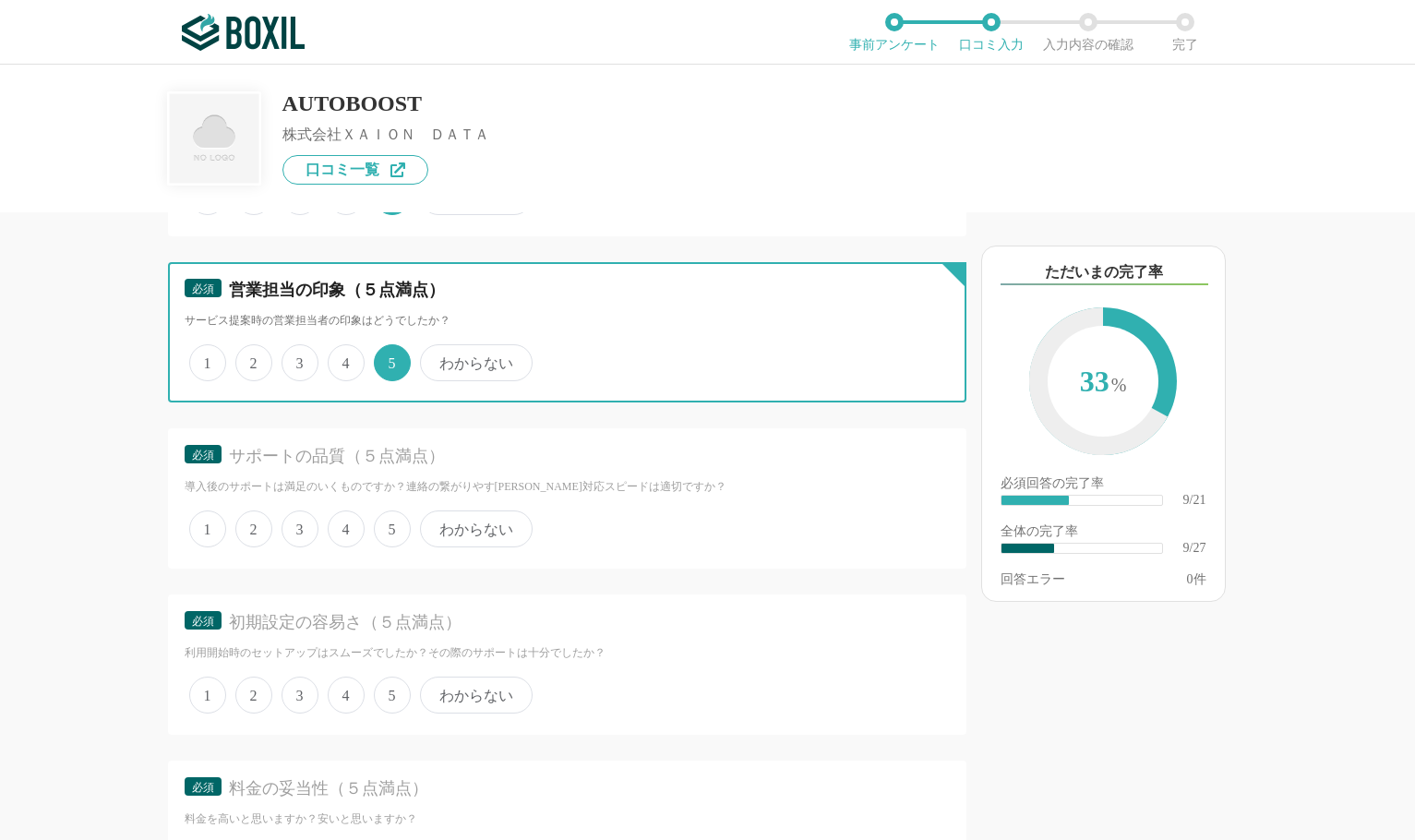 scroll, scrollTop: 1846, scrollLeft: 0, axis: vertical 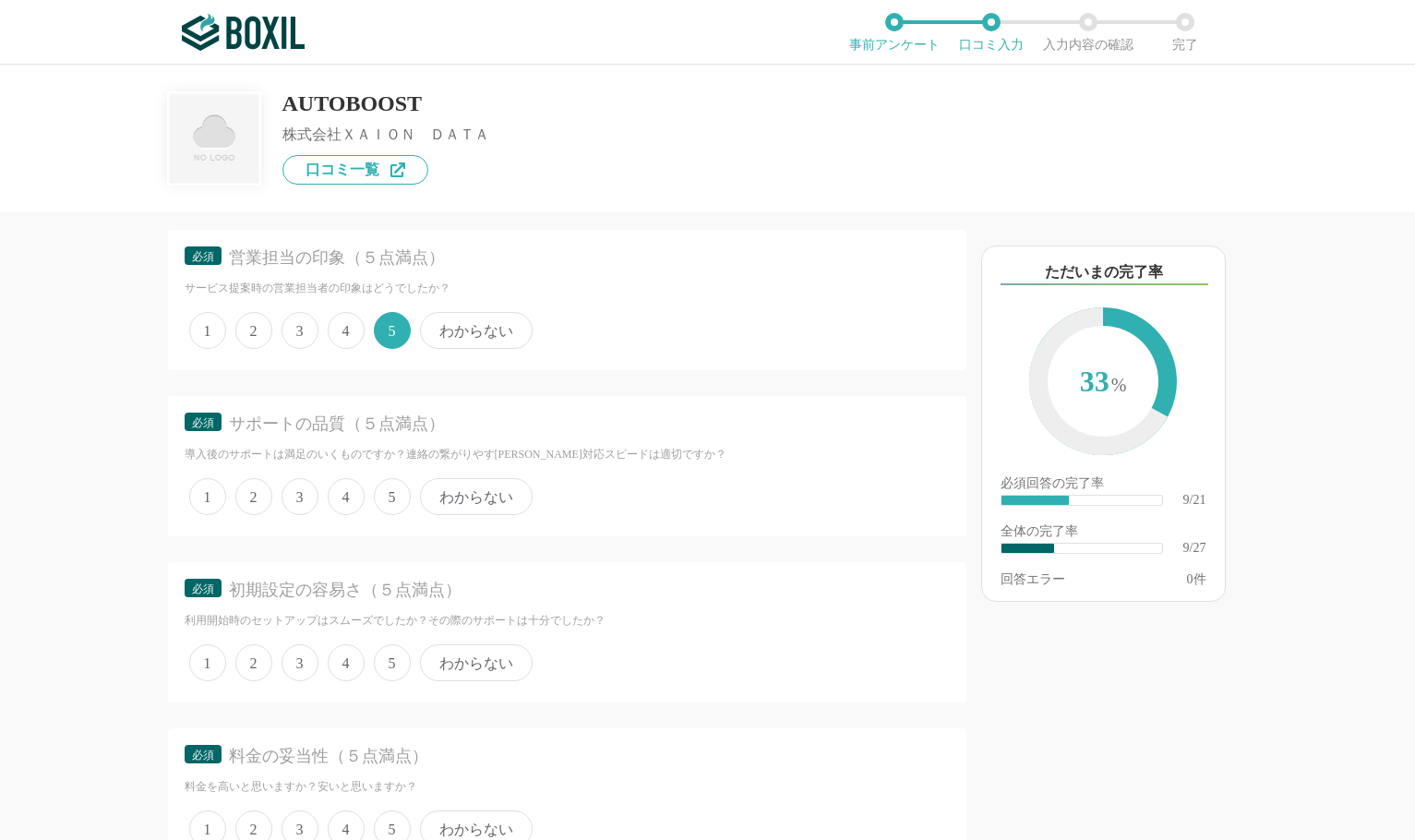 click on "5" at bounding box center [392, 497] 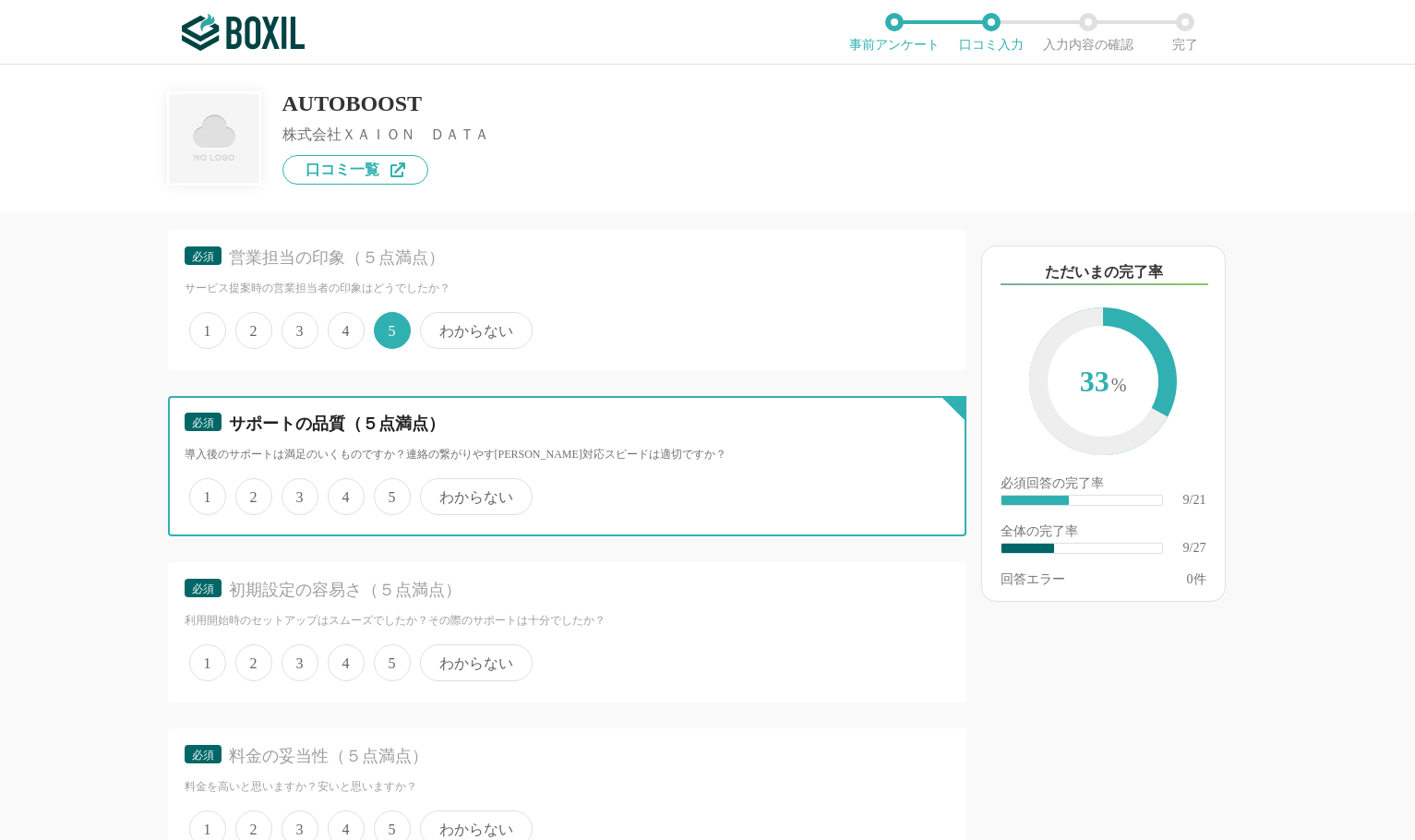 click on "5" at bounding box center (384, 486) 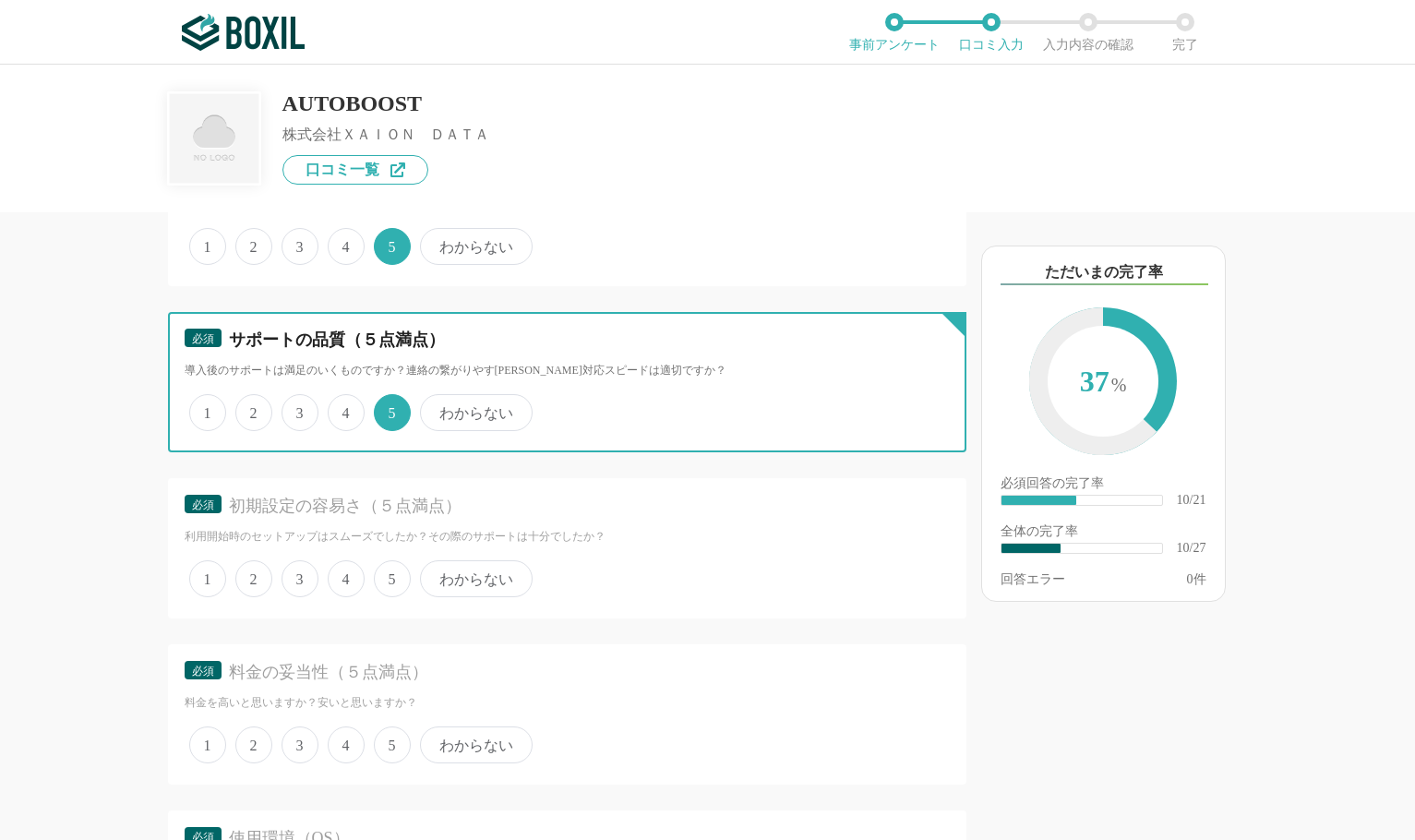 scroll, scrollTop: 2031, scrollLeft: 0, axis: vertical 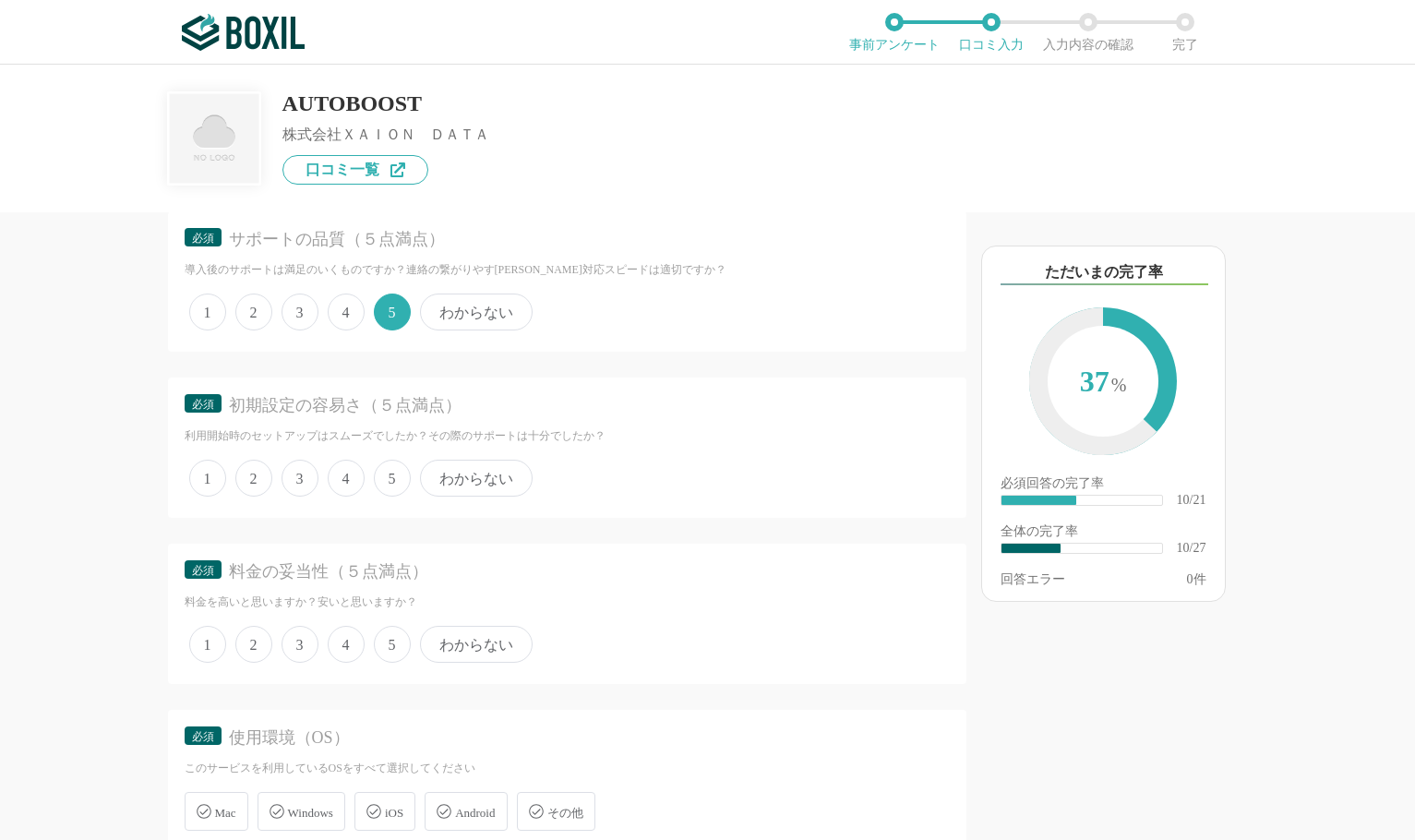 click on "4" at bounding box center [346, 478] 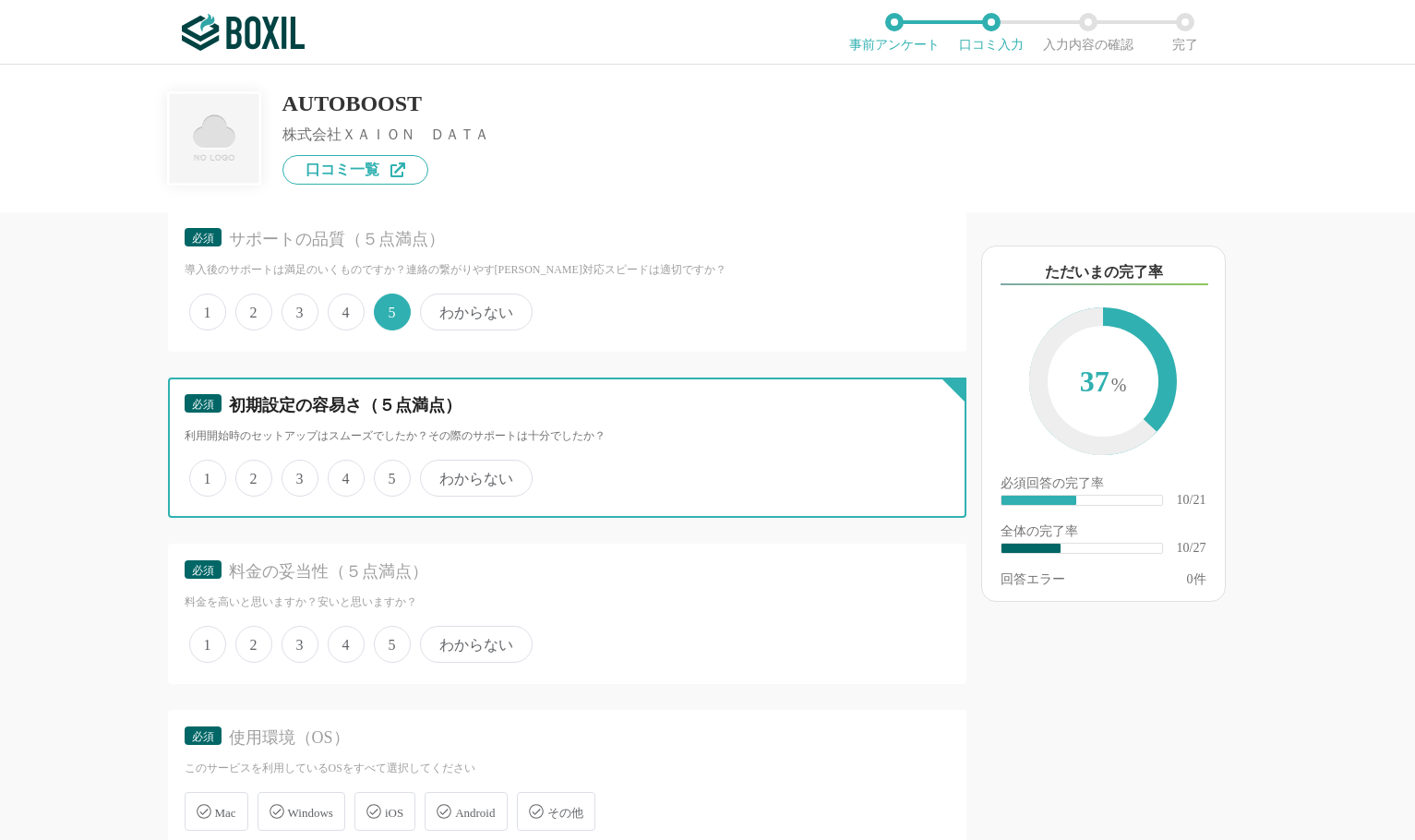 click on "4" at bounding box center (338, 468) 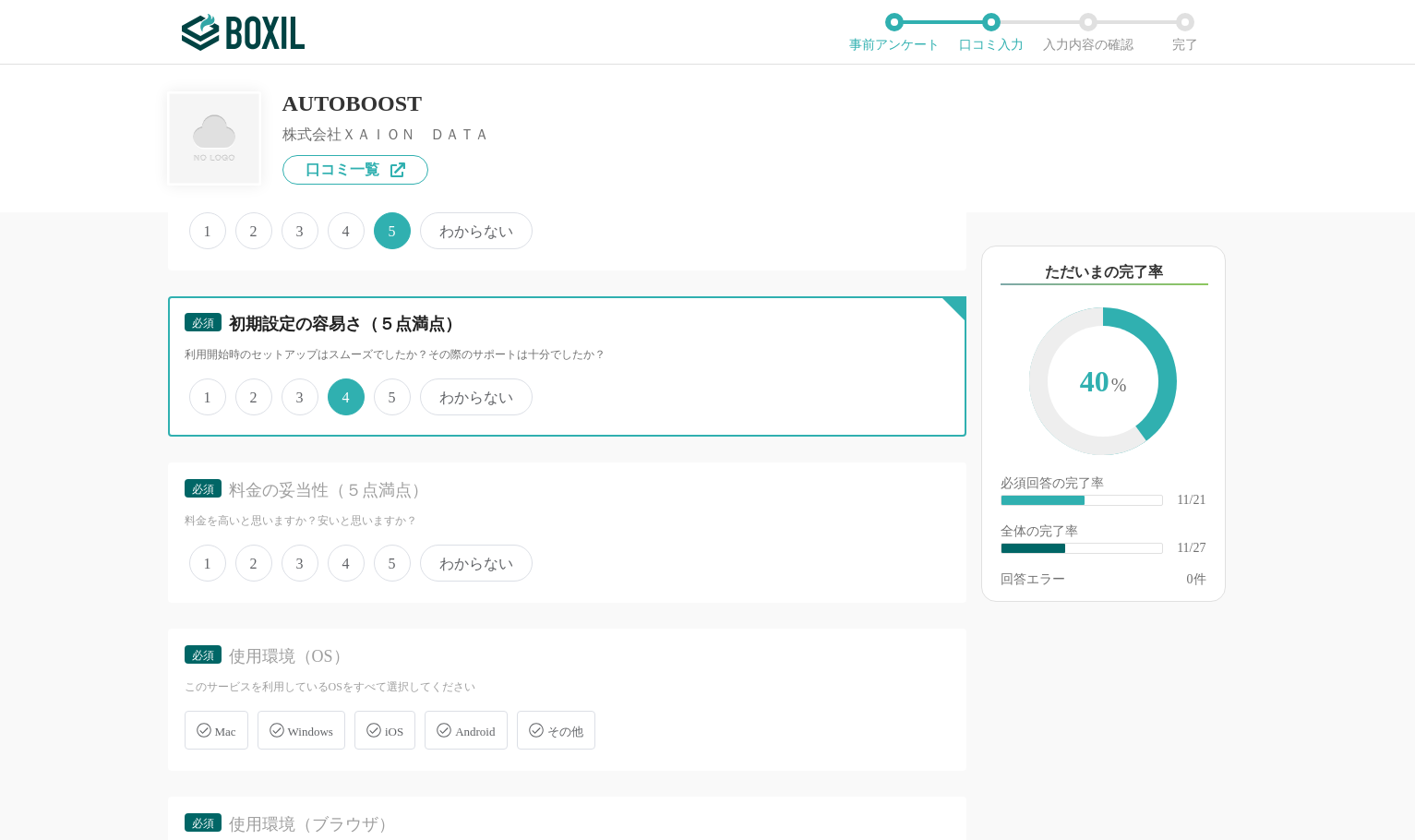 scroll, scrollTop: 2215, scrollLeft: 0, axis: vertical 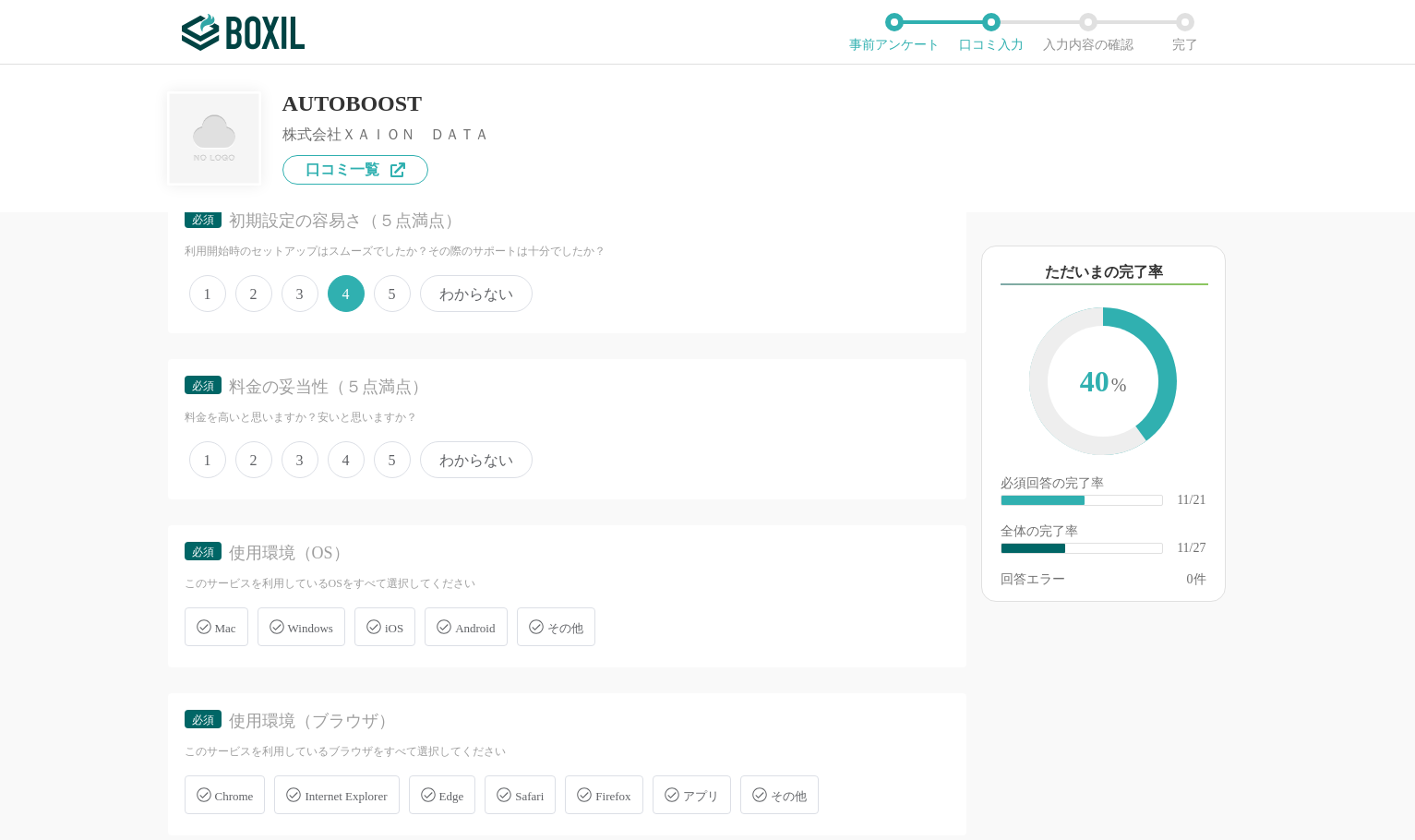 click on "5" at bounding box center (392, 460) 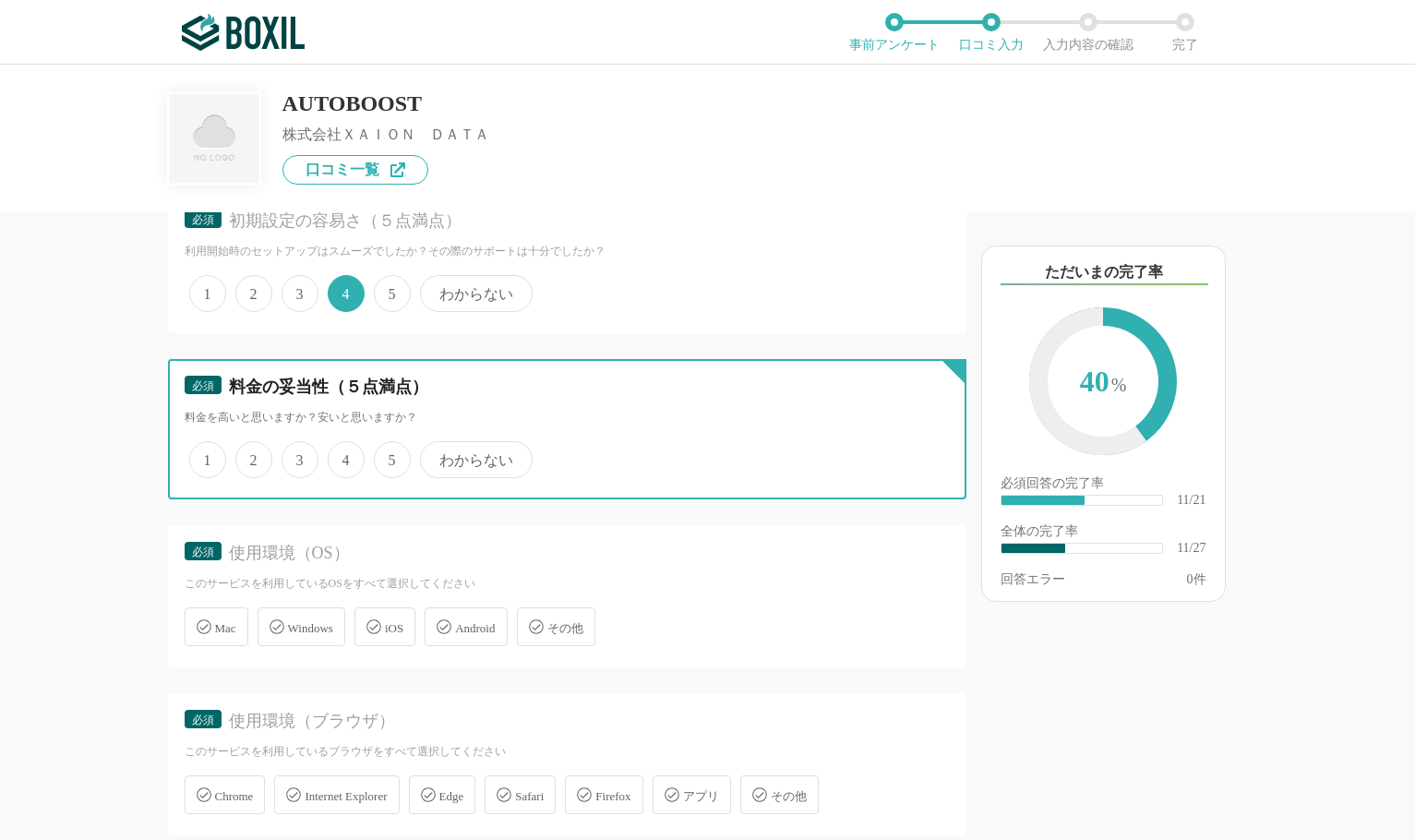 click on "5" at bounding box center (384, 450) 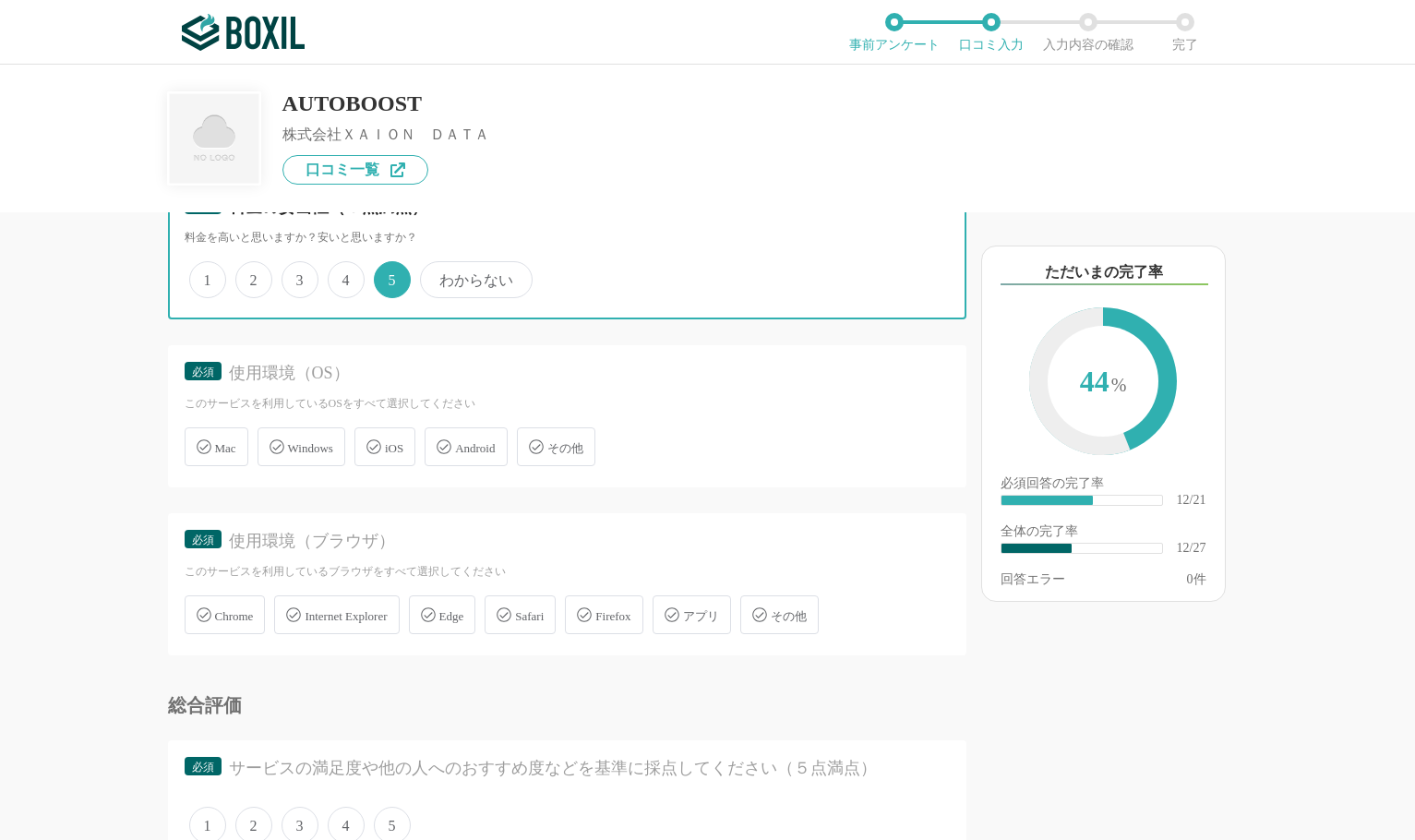 scroll, scrollTop: 2400, scrollLeft: 0, axis: vertical 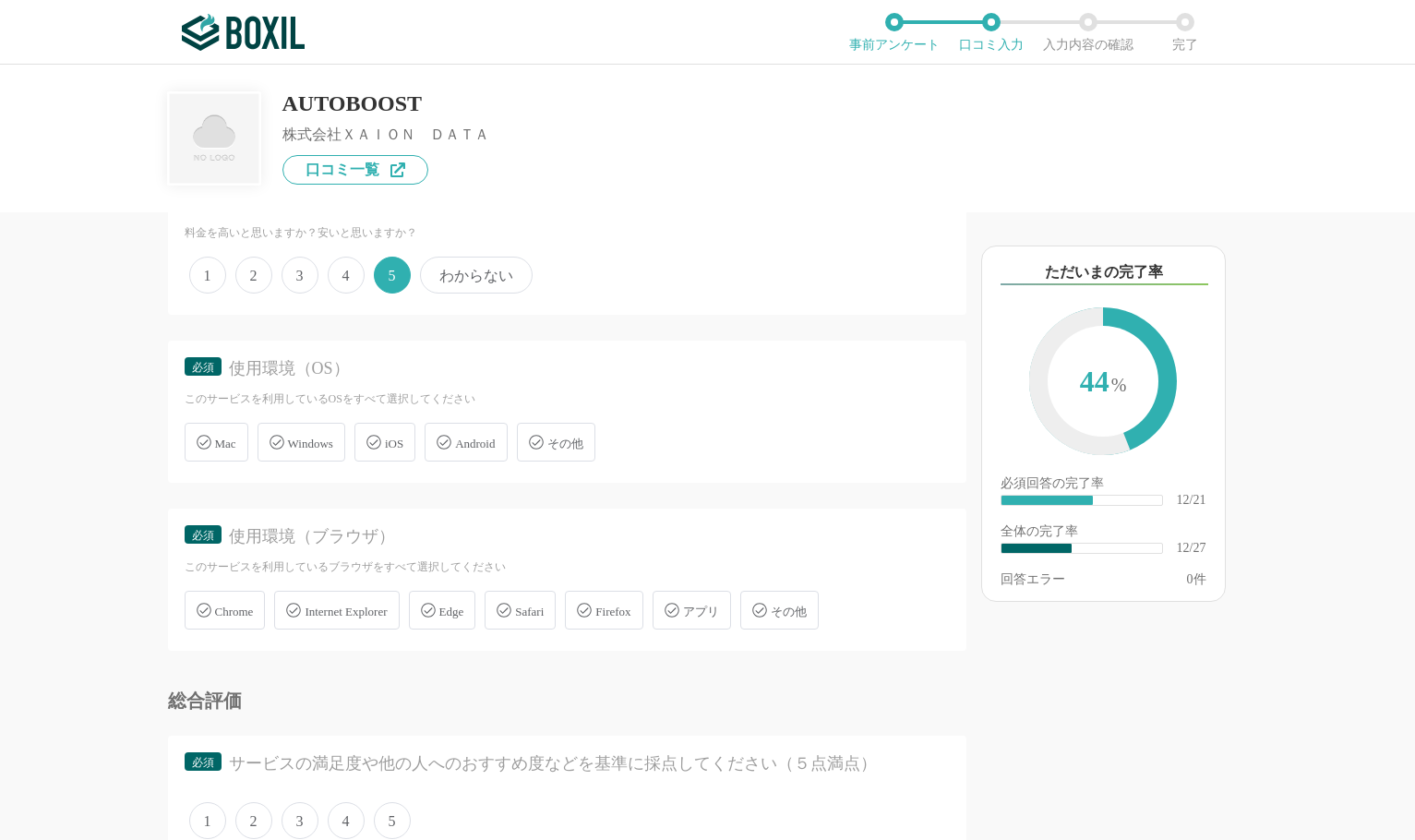 click on "Windows" at bounding box center [301, 442] 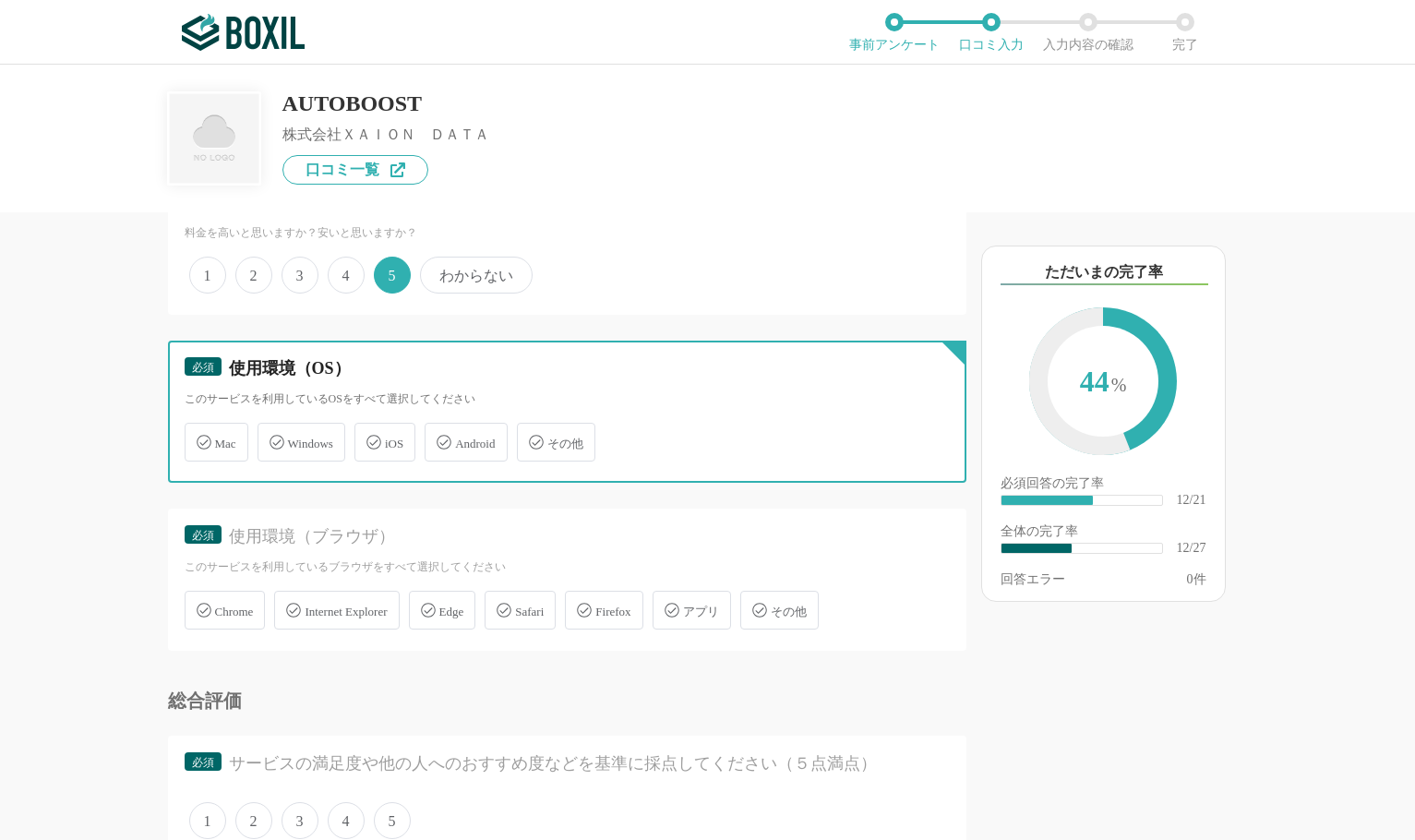 click on "Windows" at bounding box center [267, 431] 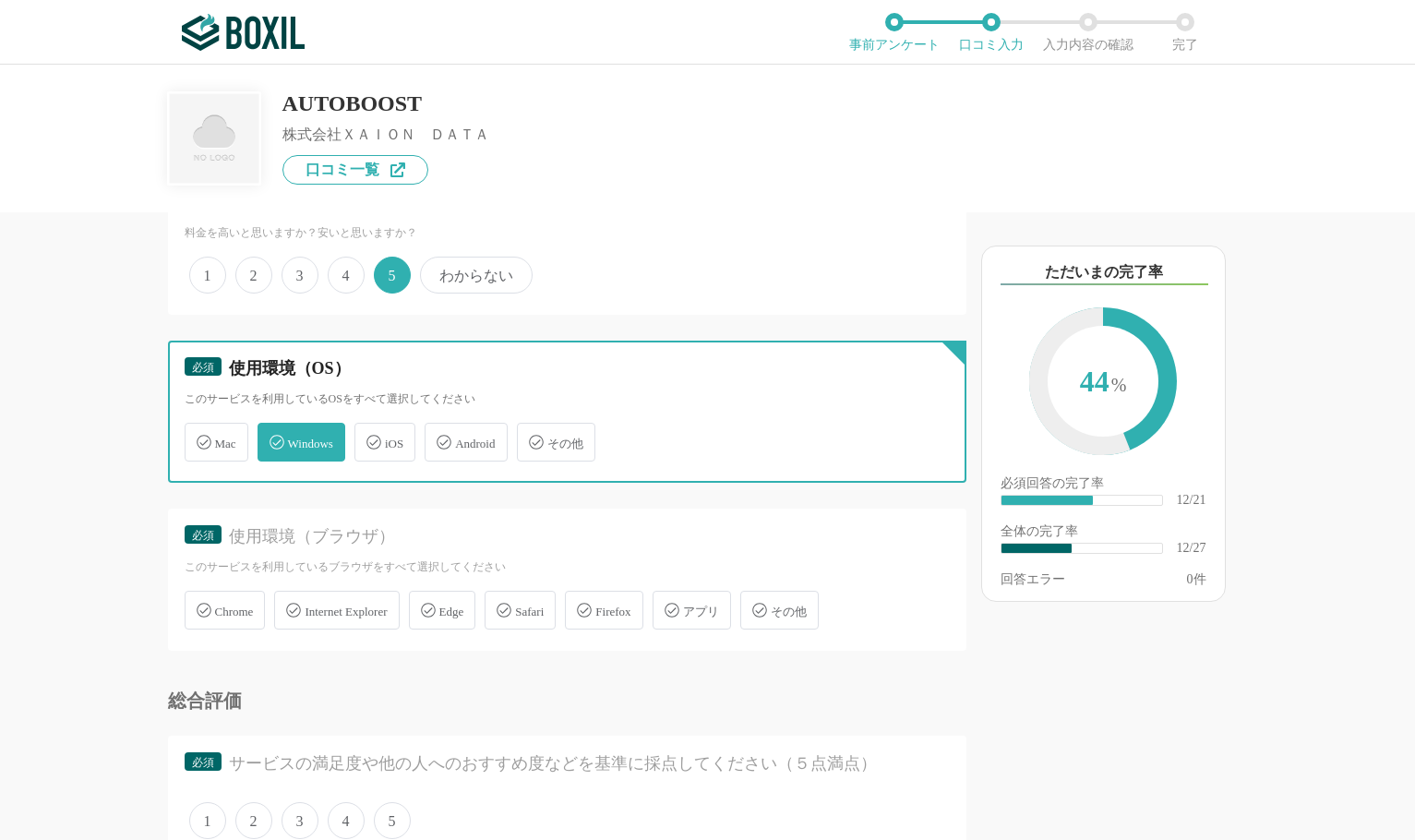 checkbox on "true" 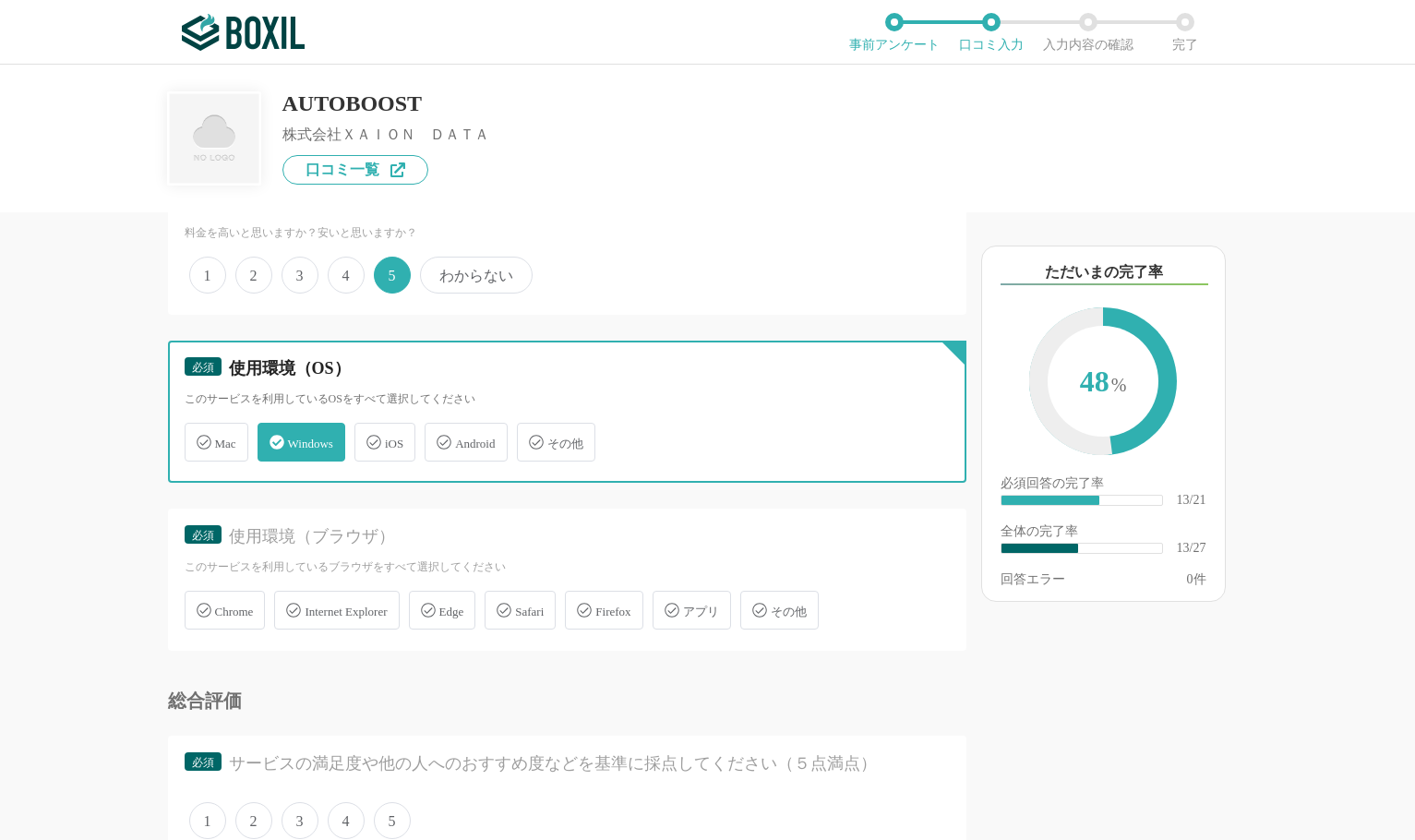 scroll, scrollTop: 2585, scrollLeft: 0, axis: vertical 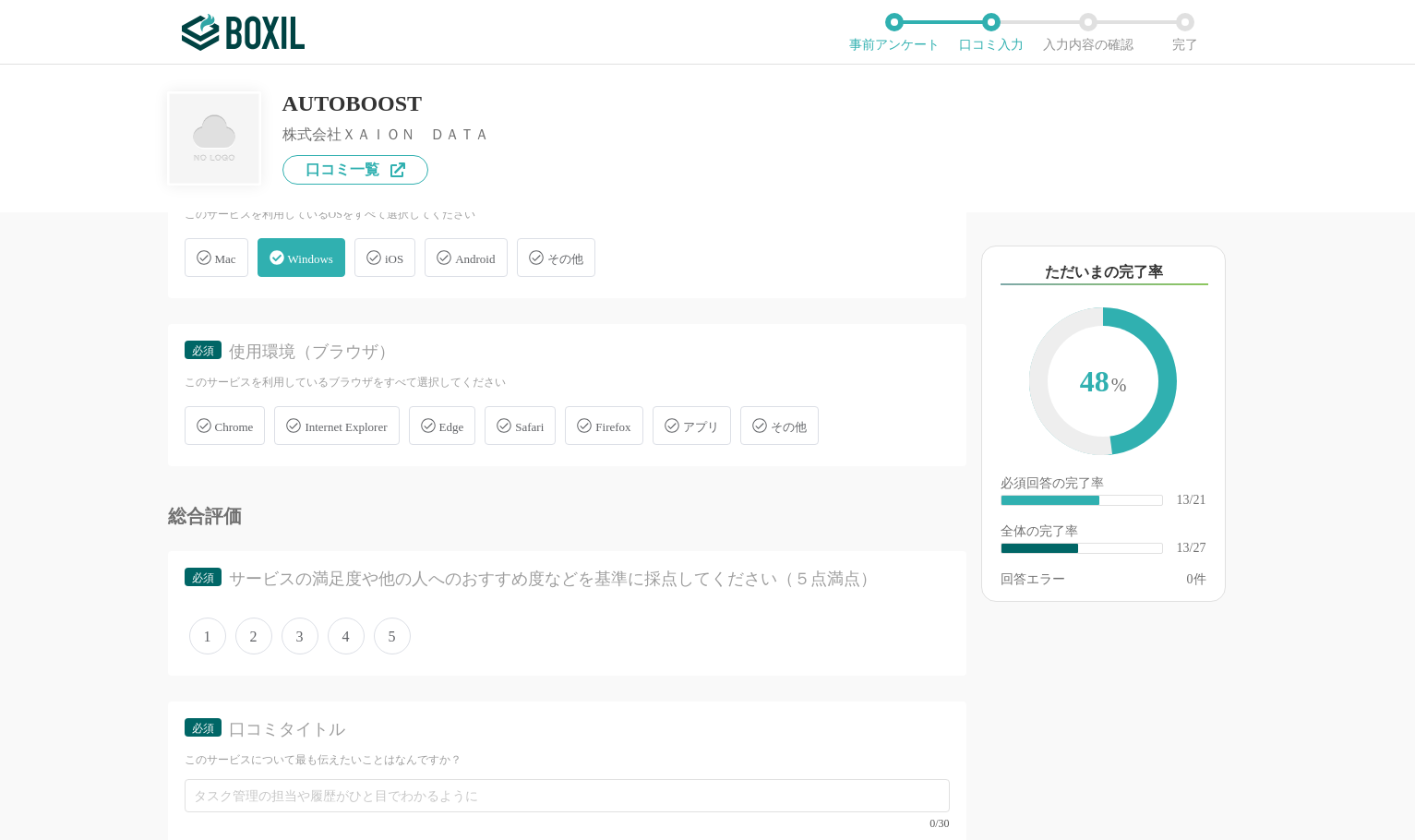 click on "Chrome" at bounding box center (234, 426) 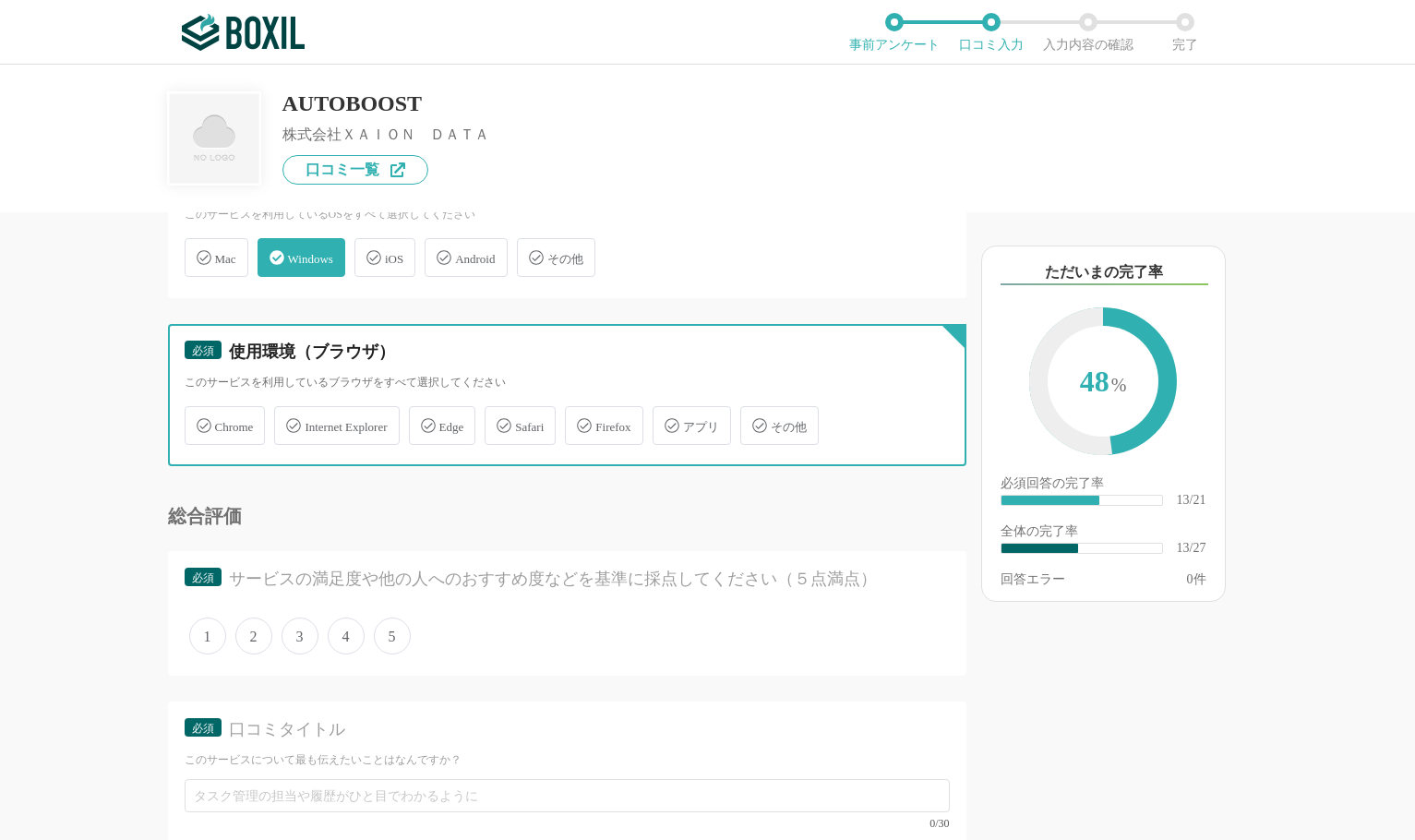 click on "Chrome" at bounding box center [194, 414] 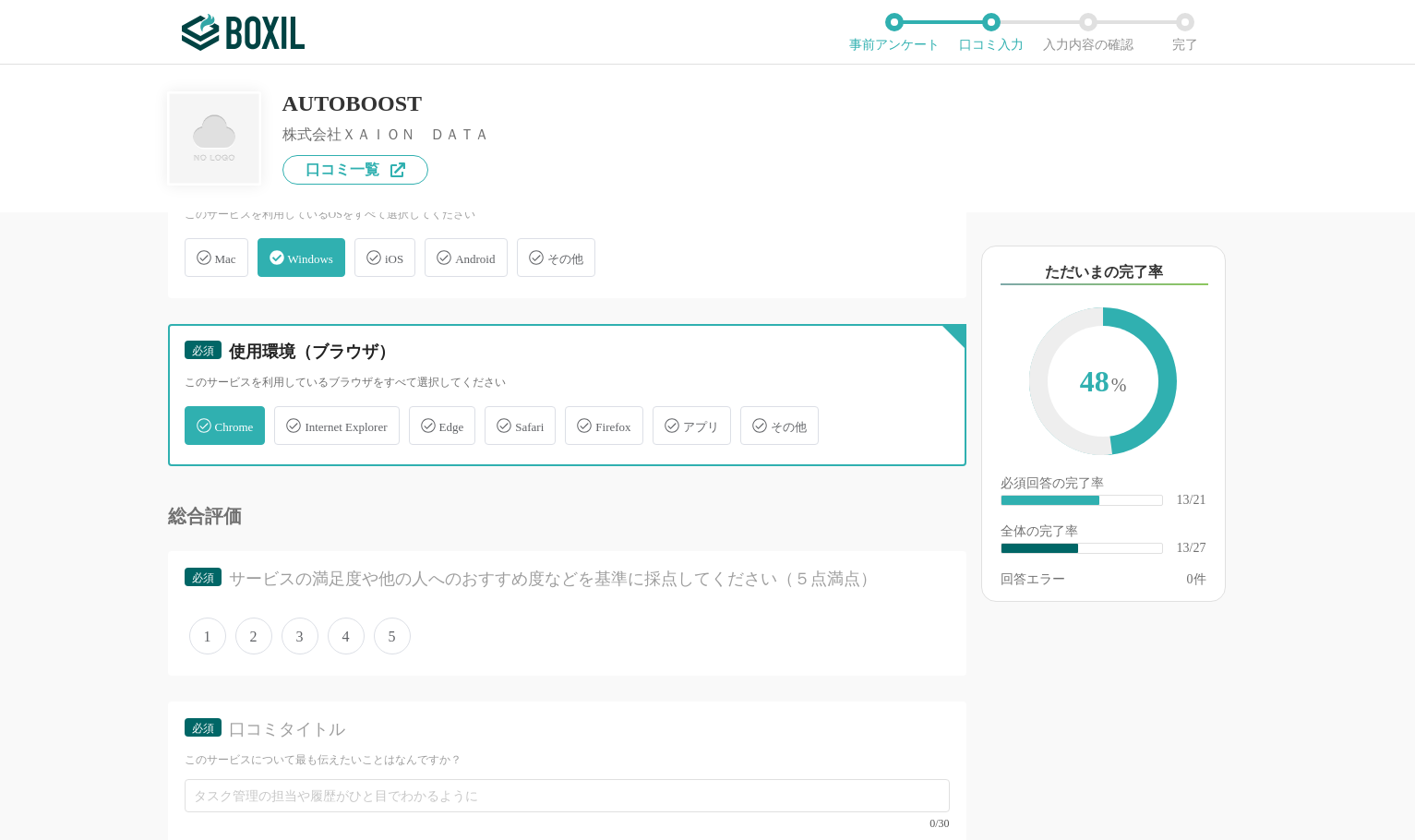 checkbox on "true" 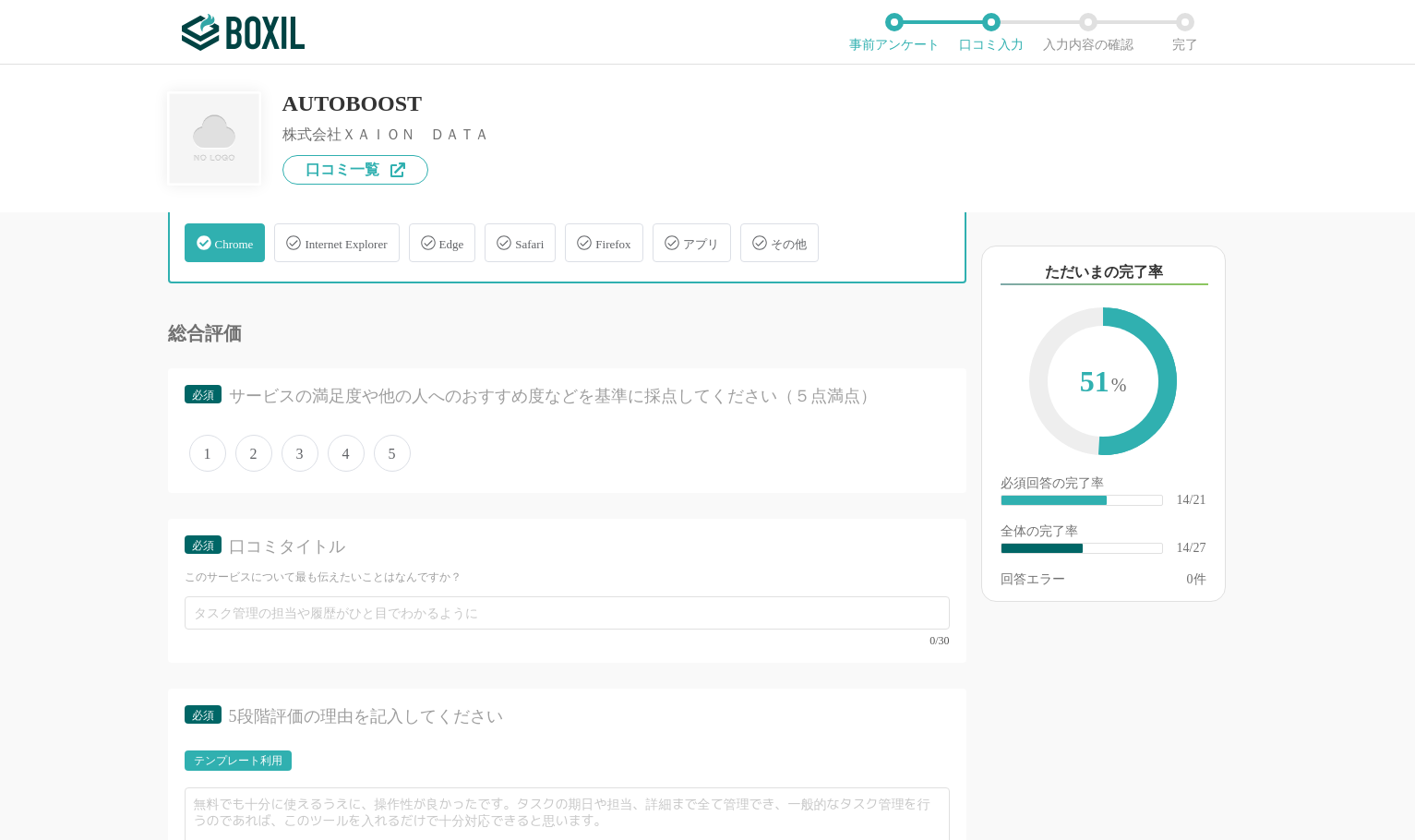 scroll, scrollTop: 2769, scrollLeft: 0, axis: vertical 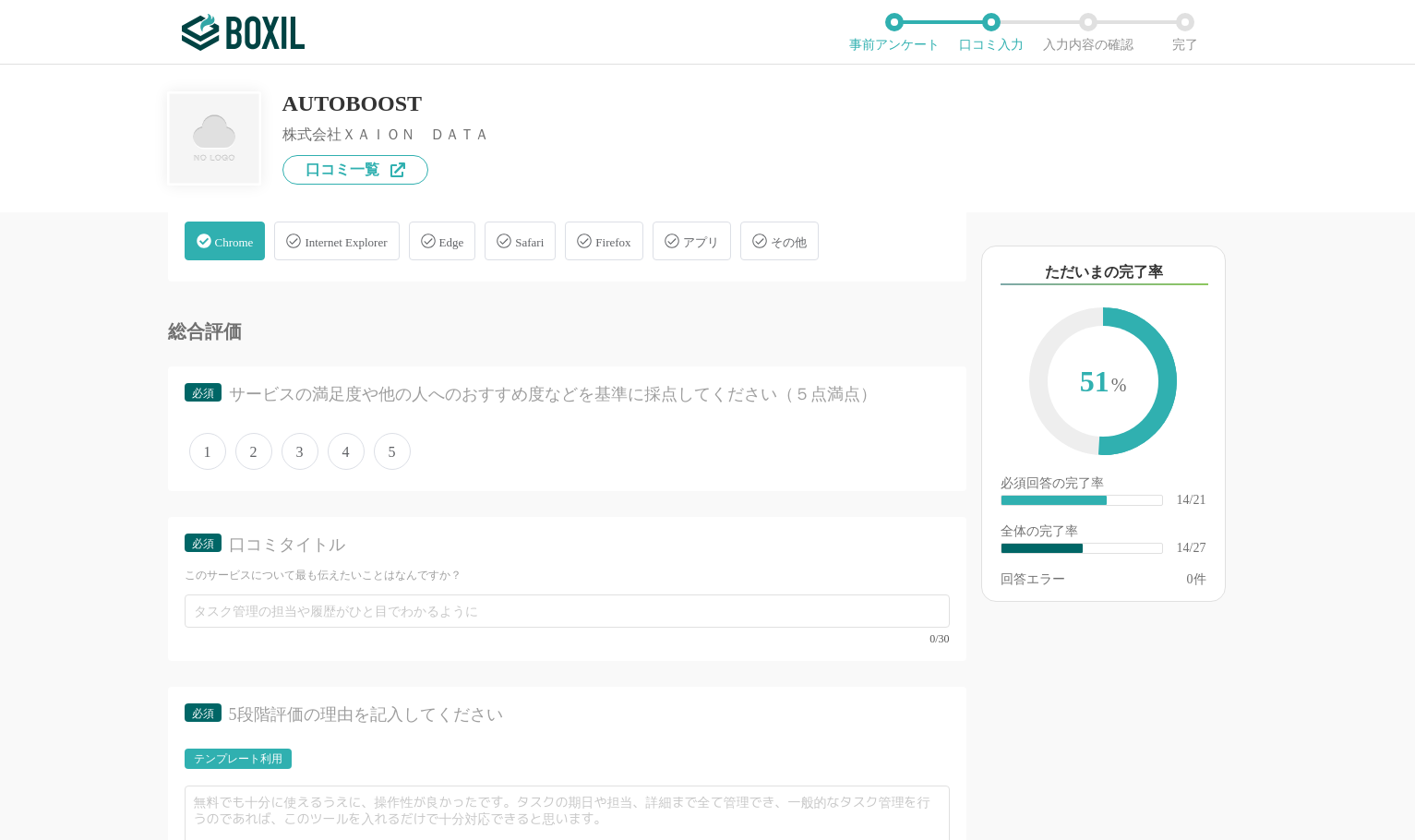 click on "5" at bounding box center [392, 451] 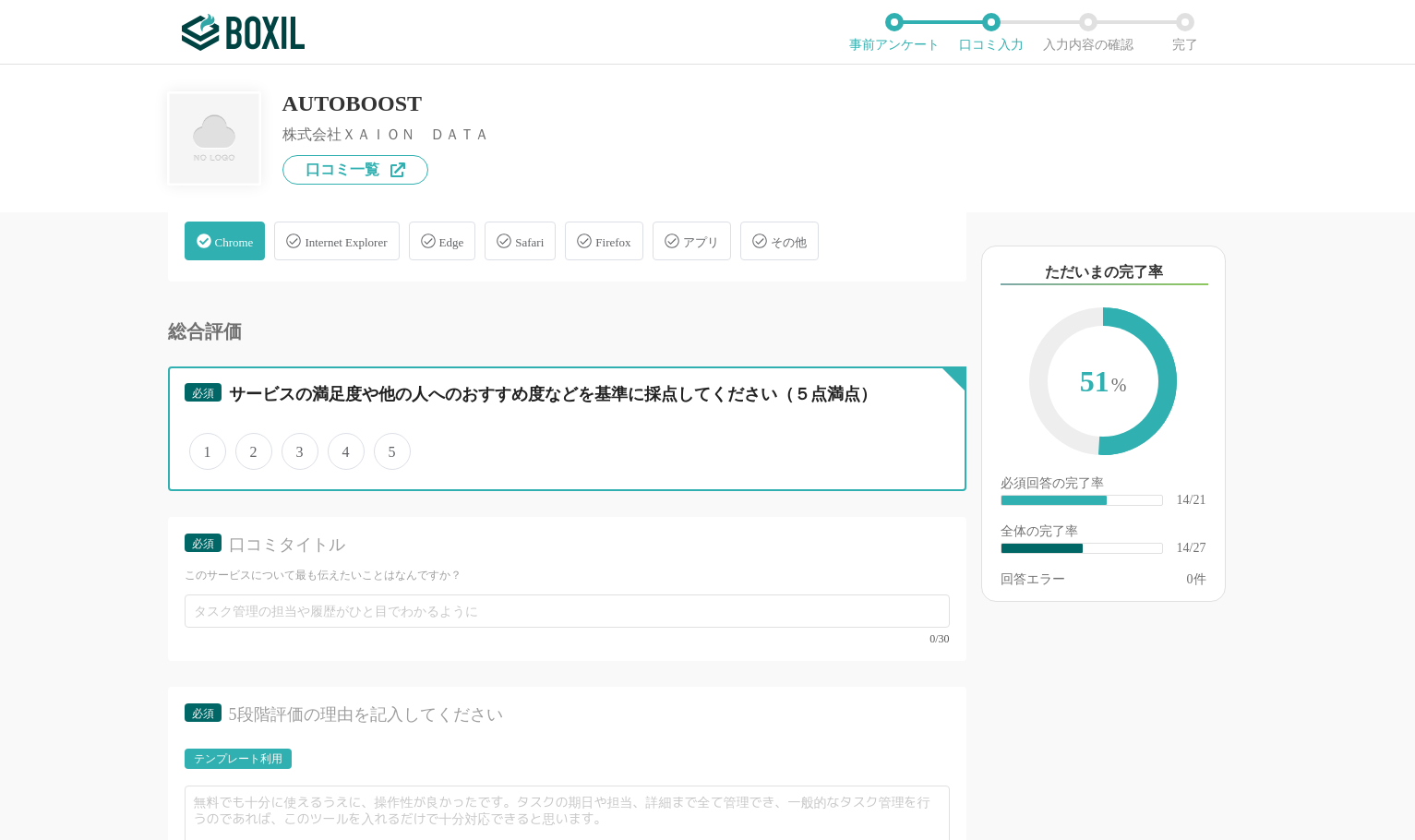 click on "5" at bounding box center [384, 441] 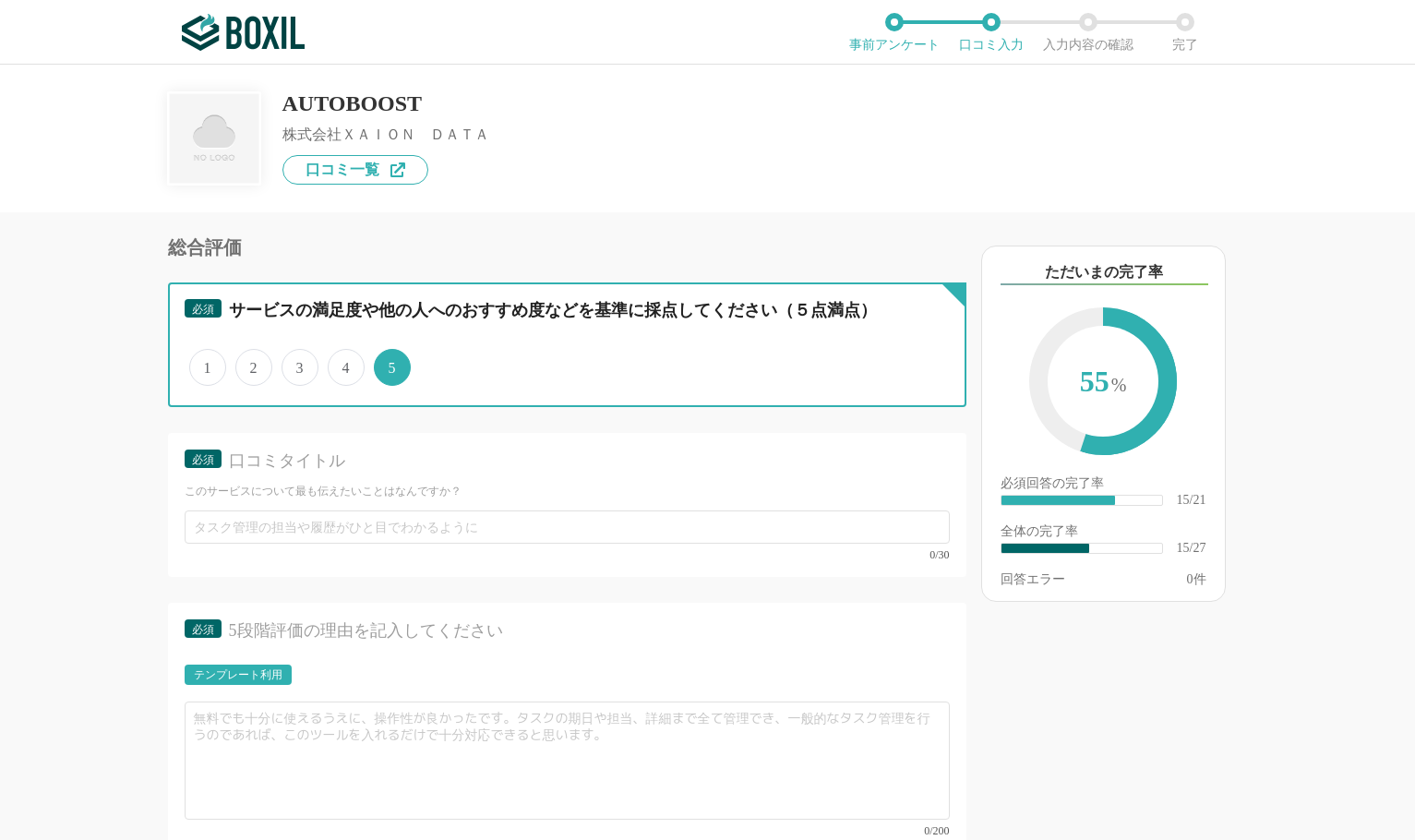 scroll, scrollTop: 2954, scrollLeft: 0, axis: vertical 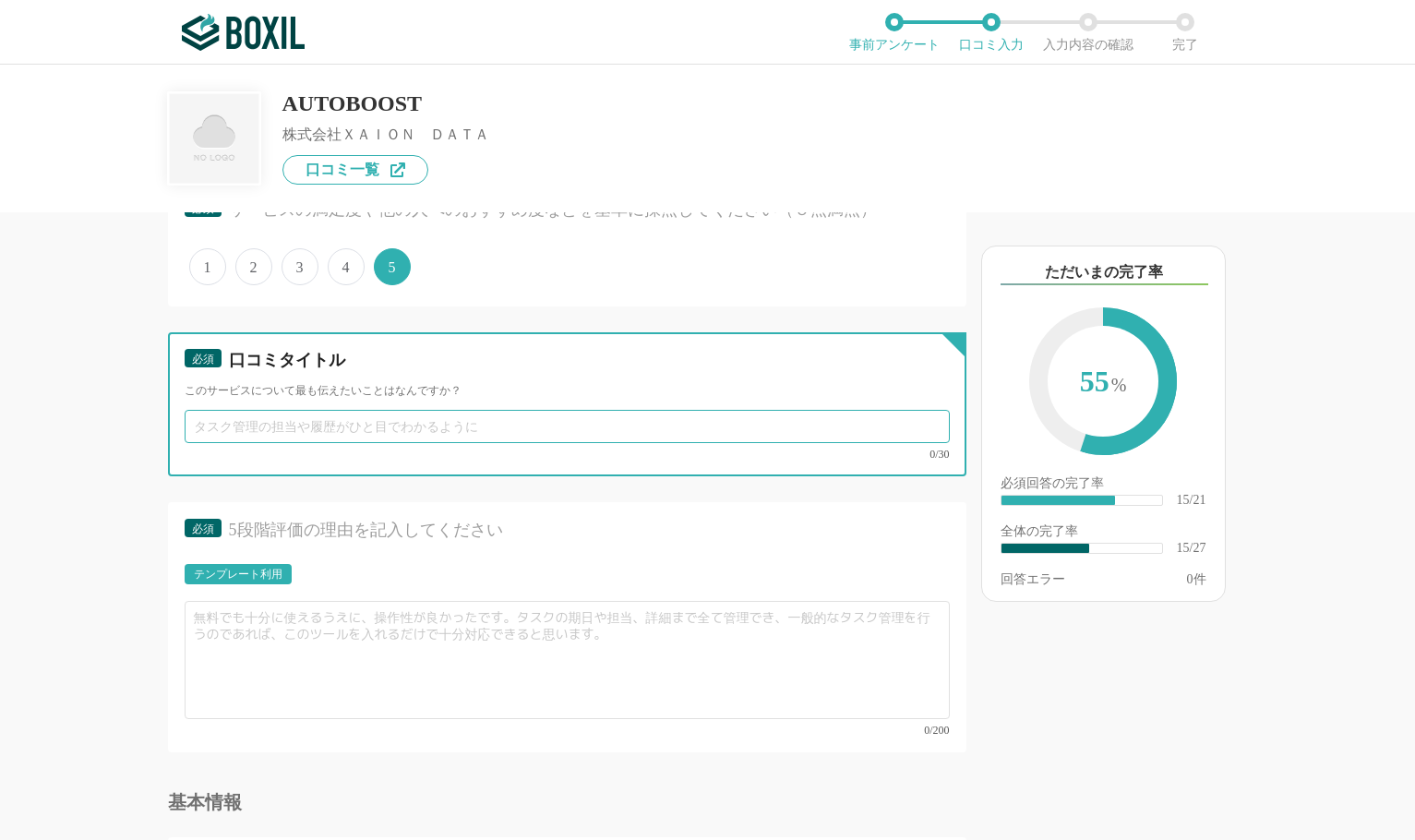 click at bounding box center (567, 426) 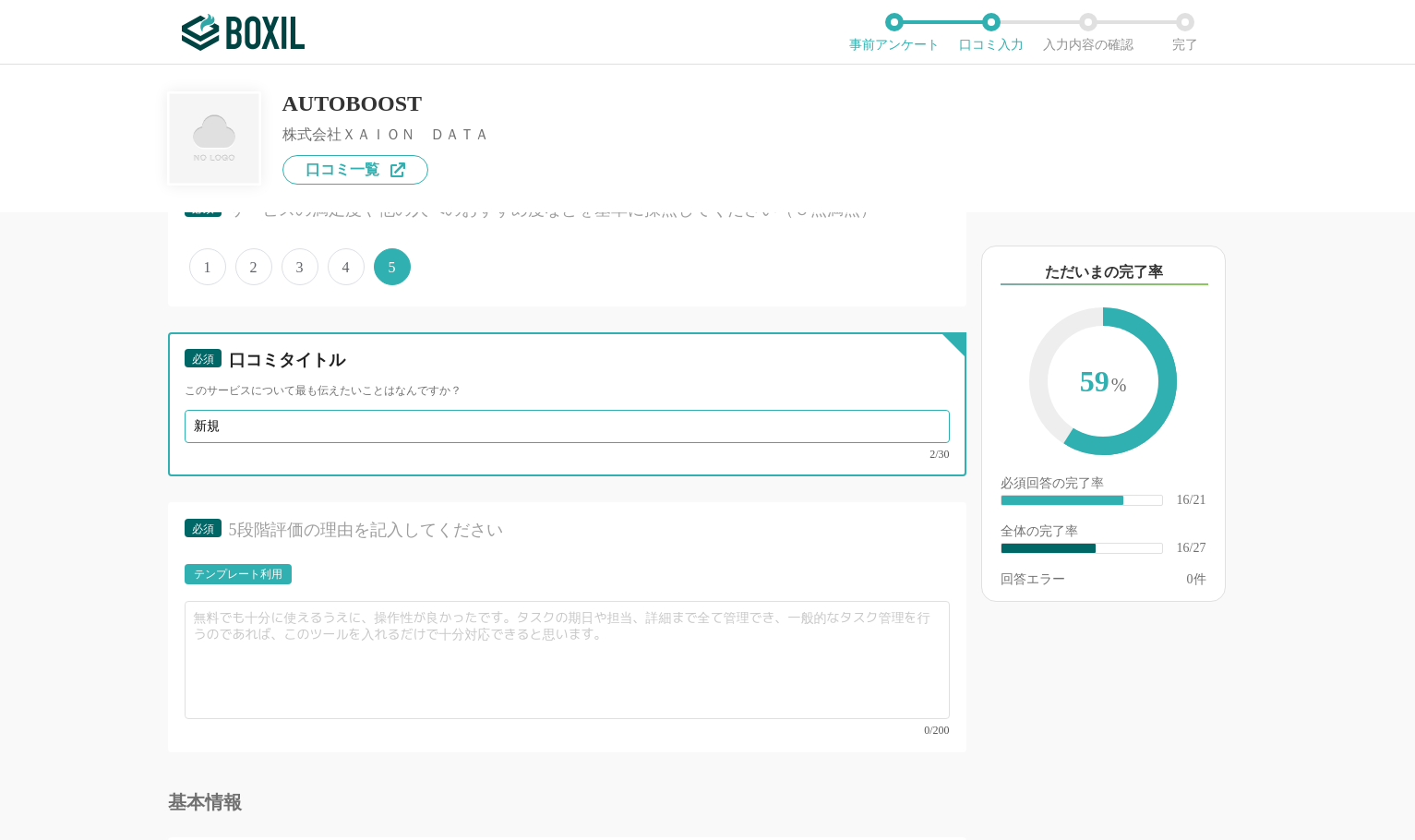 type on "新" 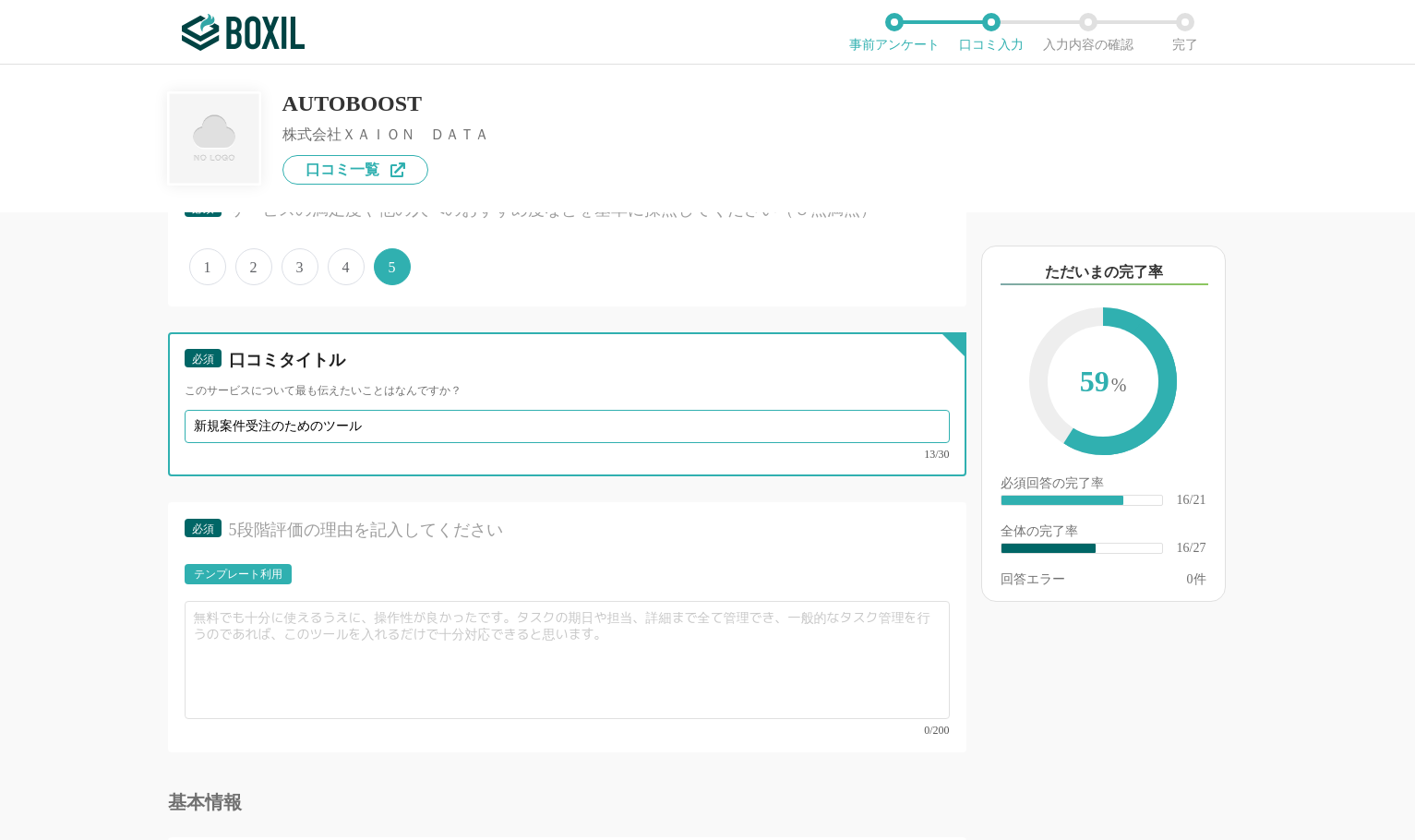 click on "新規案件受注のためのツール" at bounding box center (567, 426) 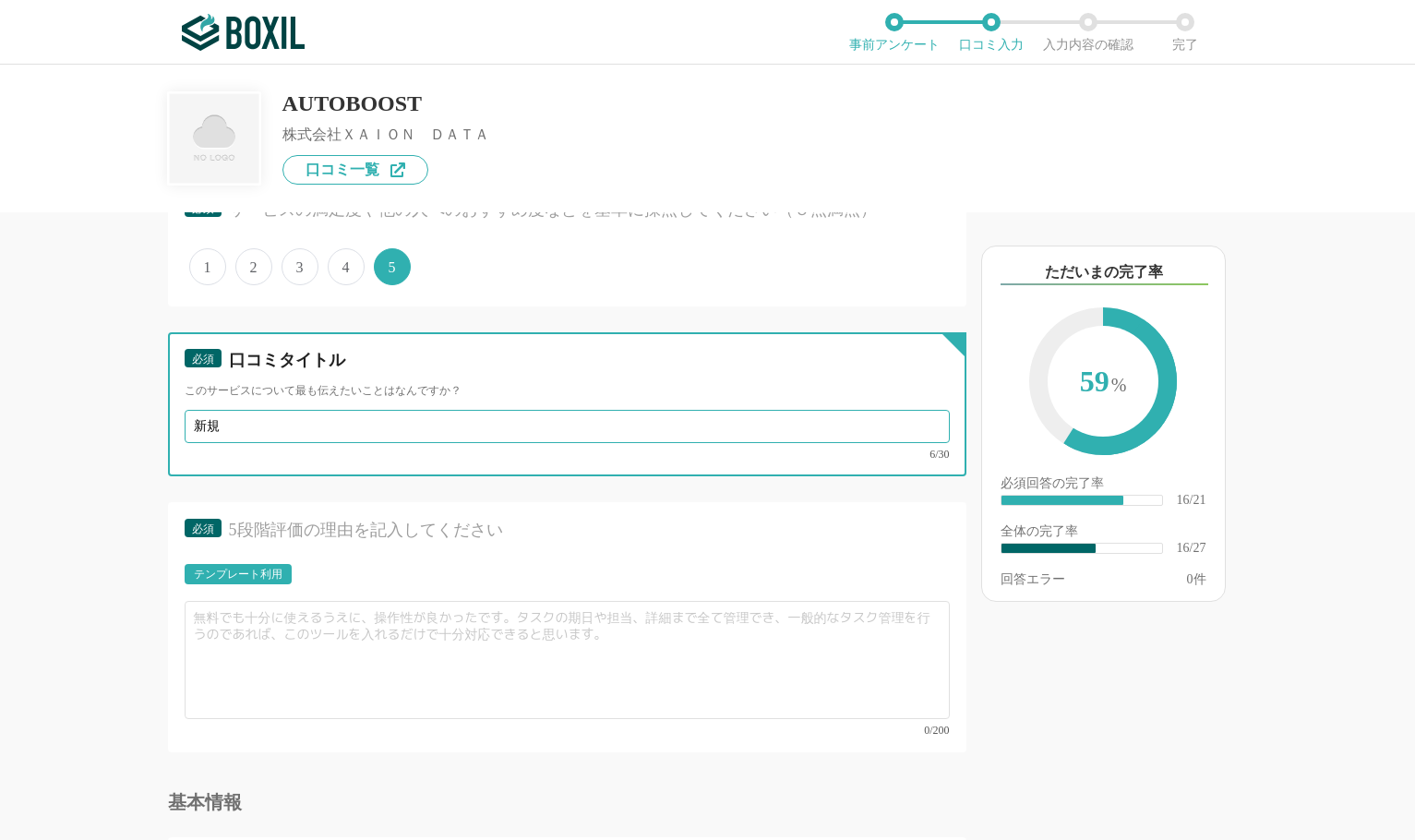 type on "新" 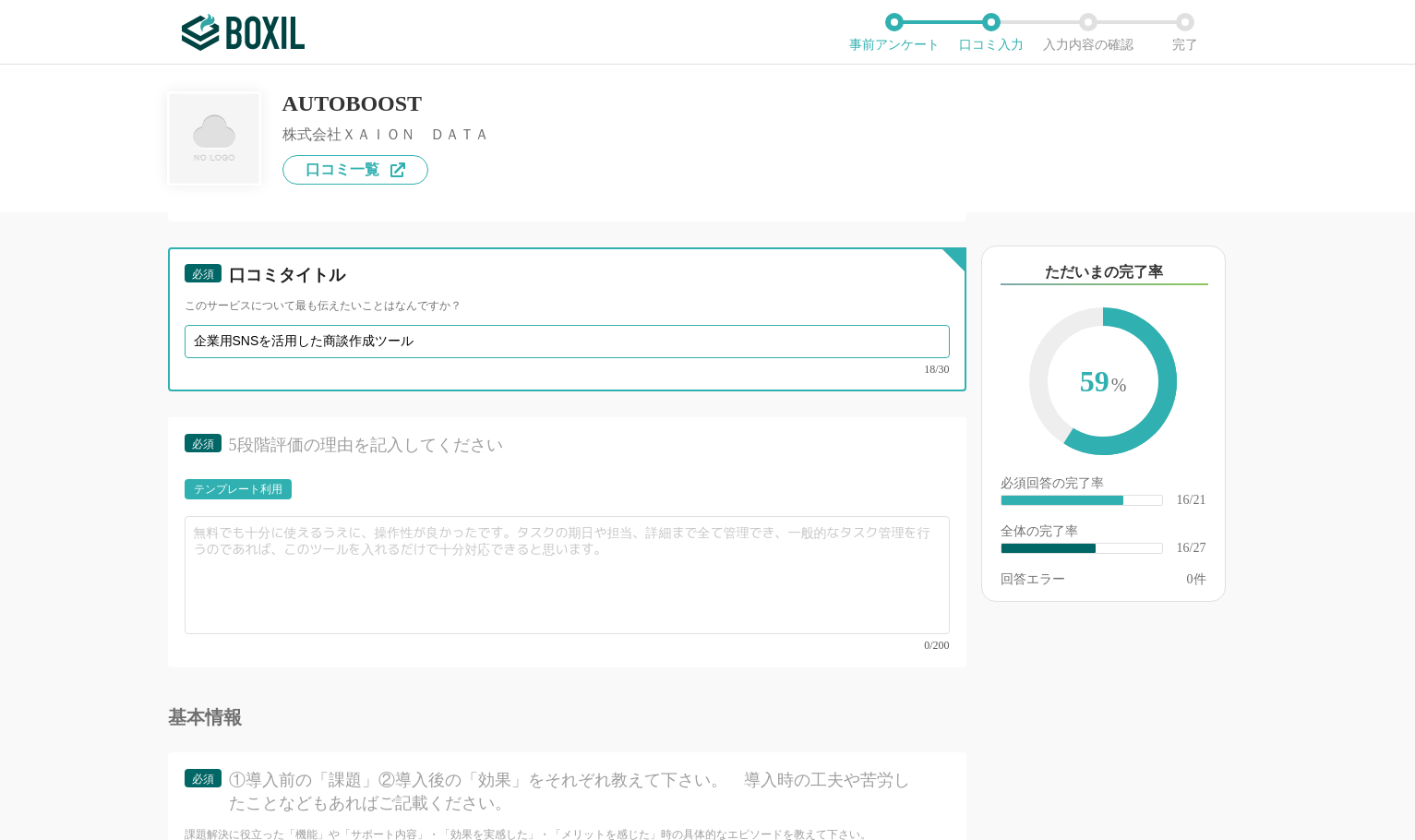 scroll, scrollTop: 3138, scrollLeft: 0, axis: vertical 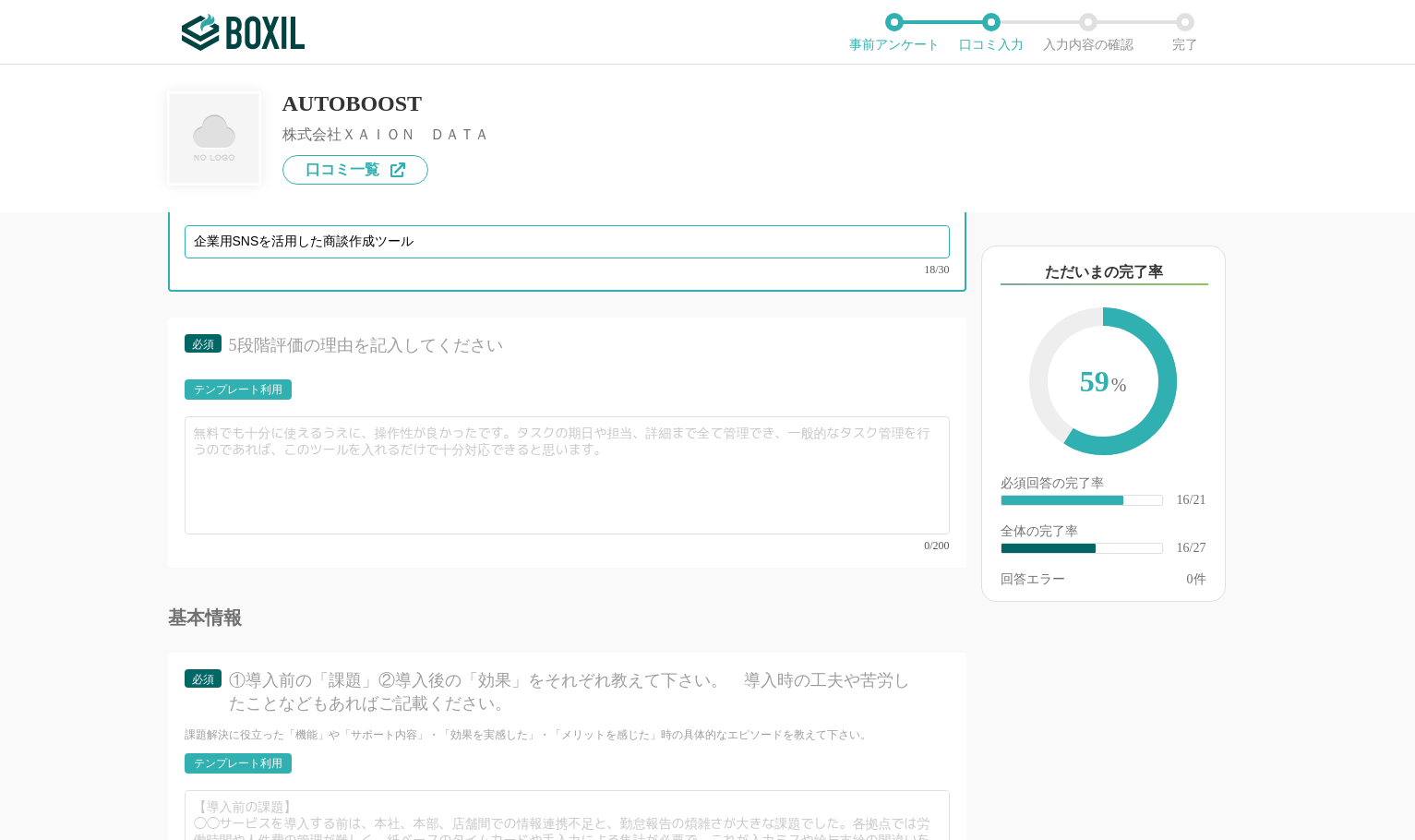 type on "企業用SNSを活用した商談作成ツール" 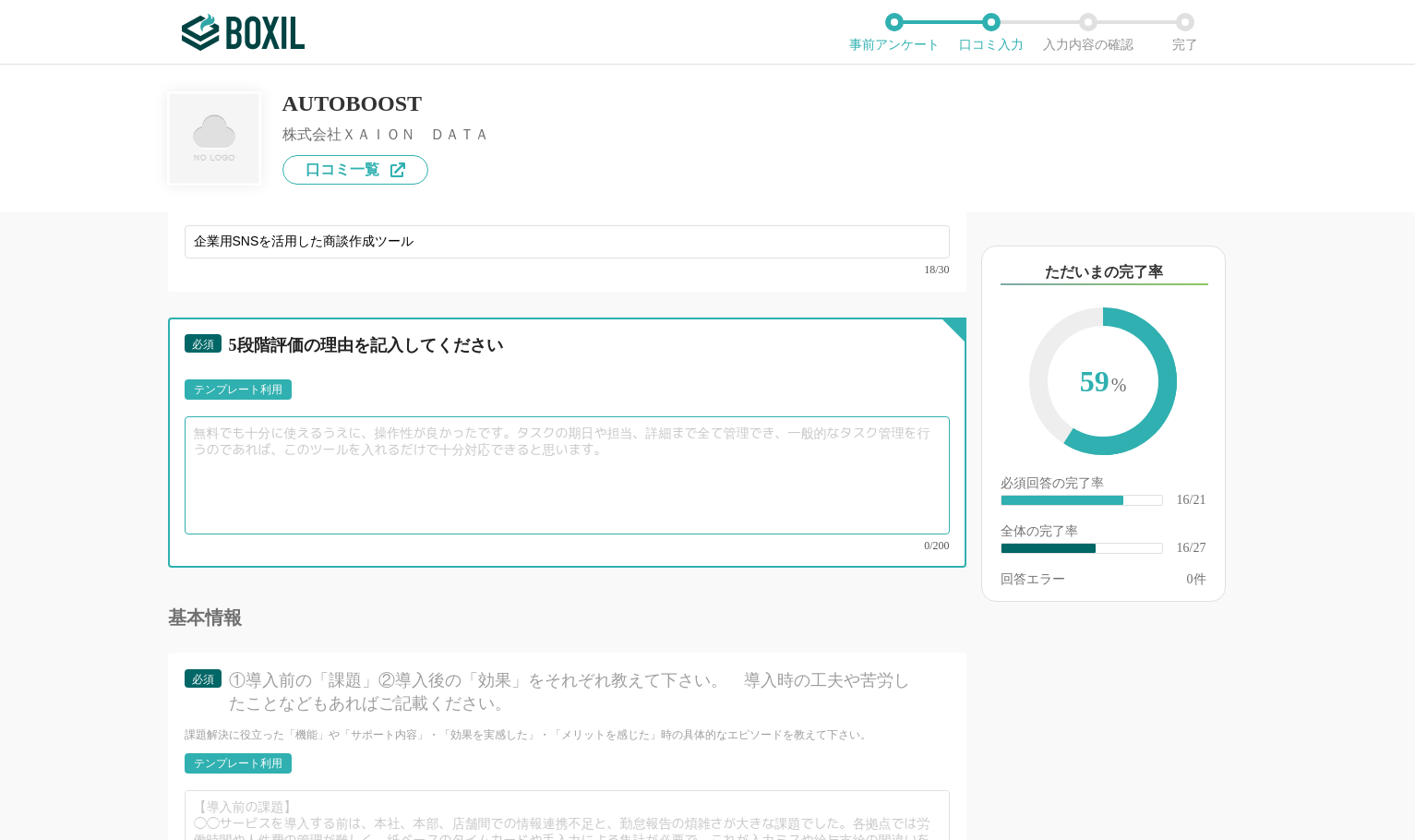 click at bounding box center [567, 475] 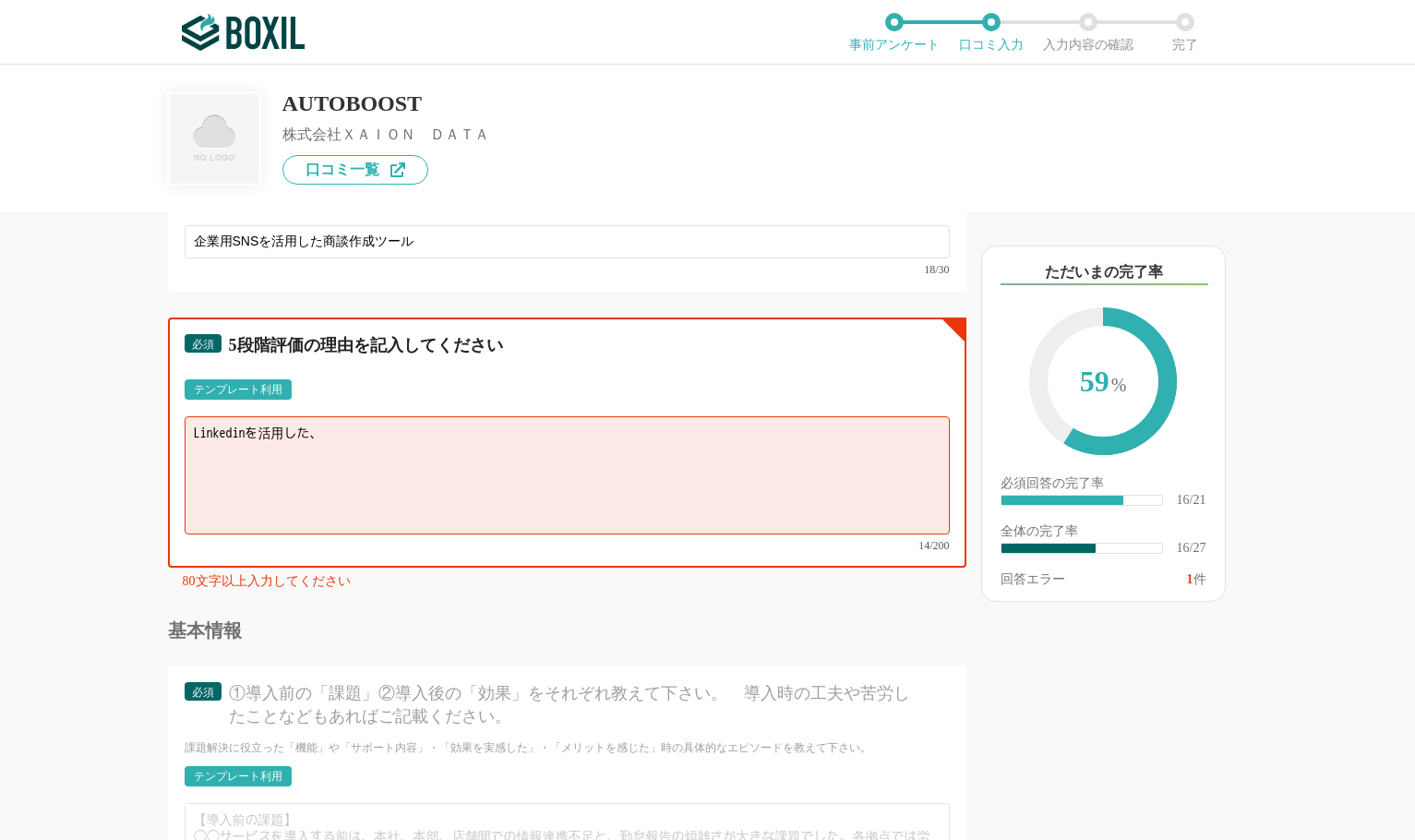 click on "Linkedinを活用した、" at bounding box center [567, 475] 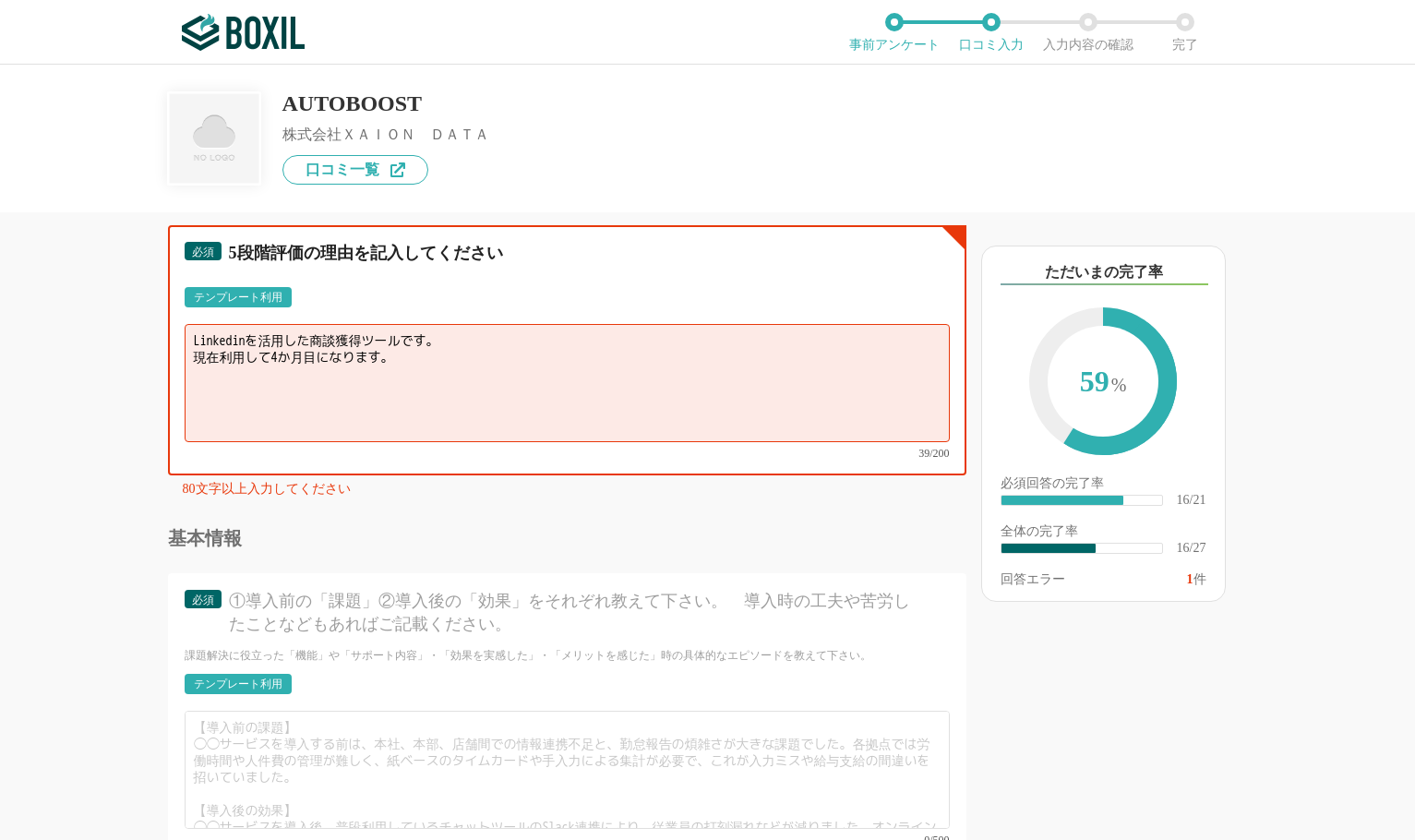 scroll, scrollTop: 3138, scrollLeft: 0, axis: vertical 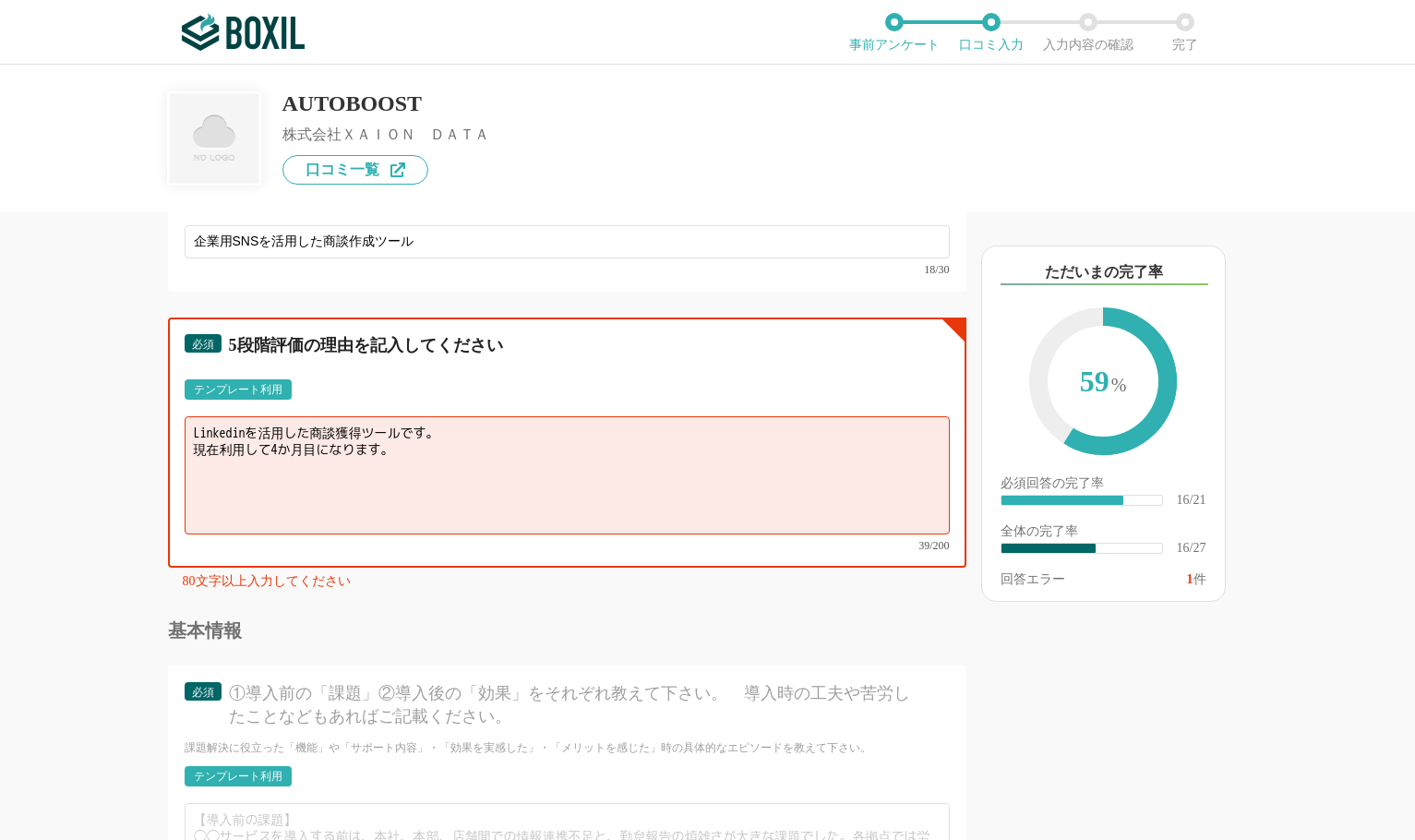 type on "Linkedinを活用した商談獲得ツールです。
現在利用して4か月目になります。" 